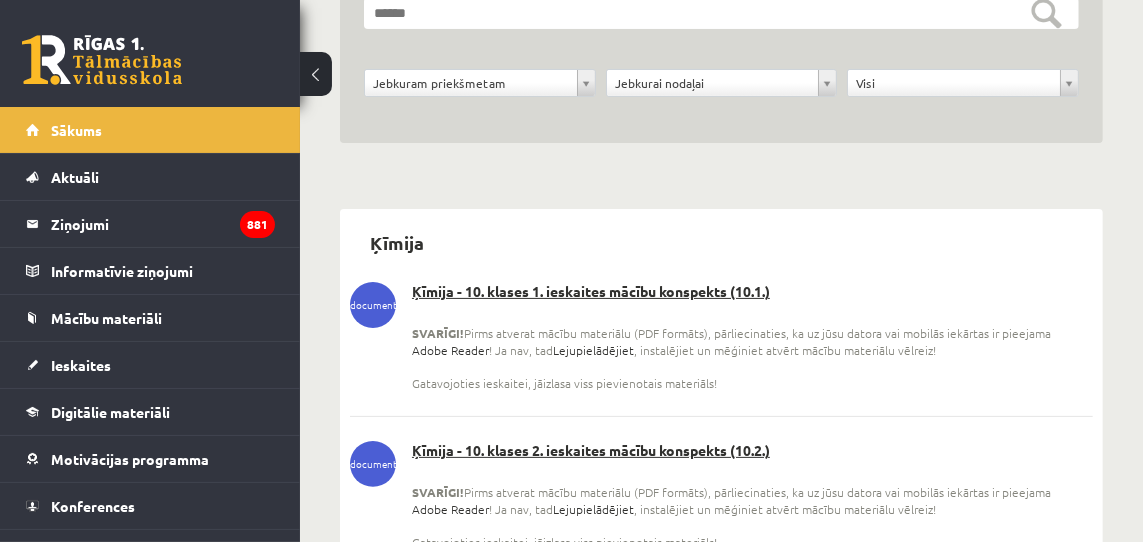 scroll, scrollTop: 271, scrollLeft: 0, axis: vertical 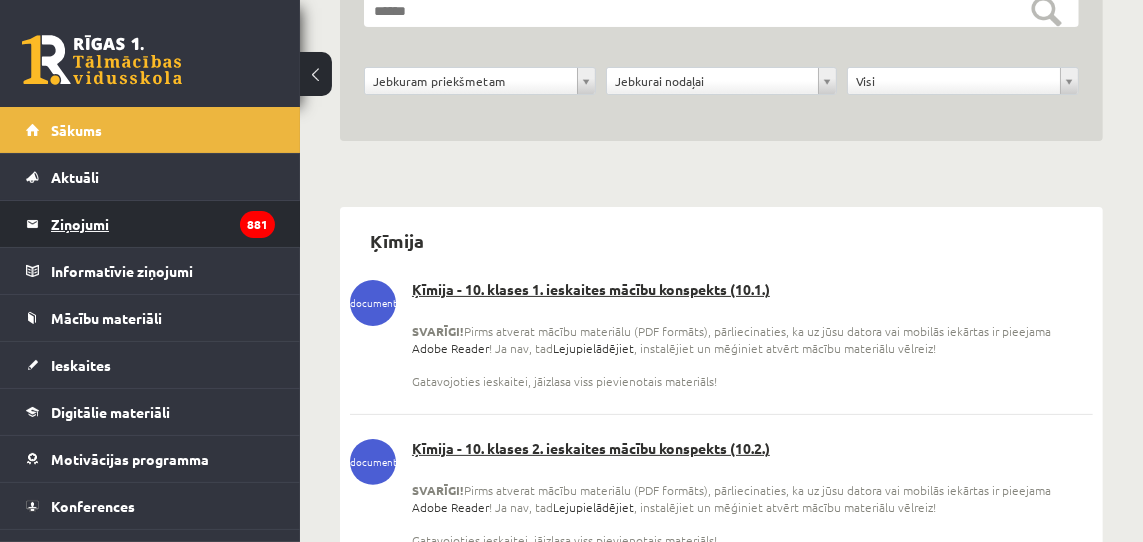 click on "Ziņojumi
881" at bounding box center [163, 224] 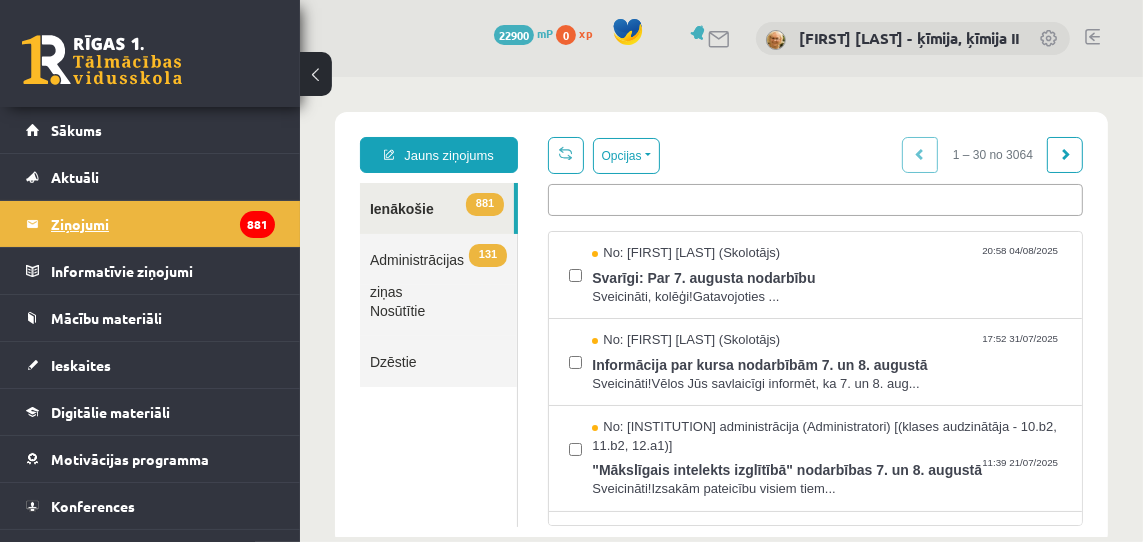 scroll, scrollTop: 0, scrollLeft: 0, axis: both 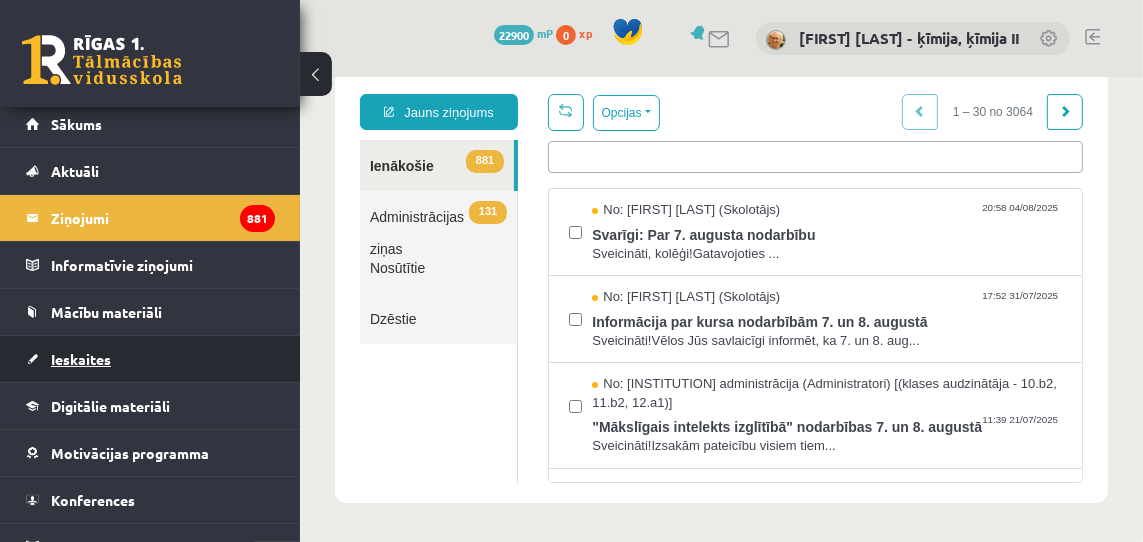 click on "Ieskaites" at bounding box center (81, 359) 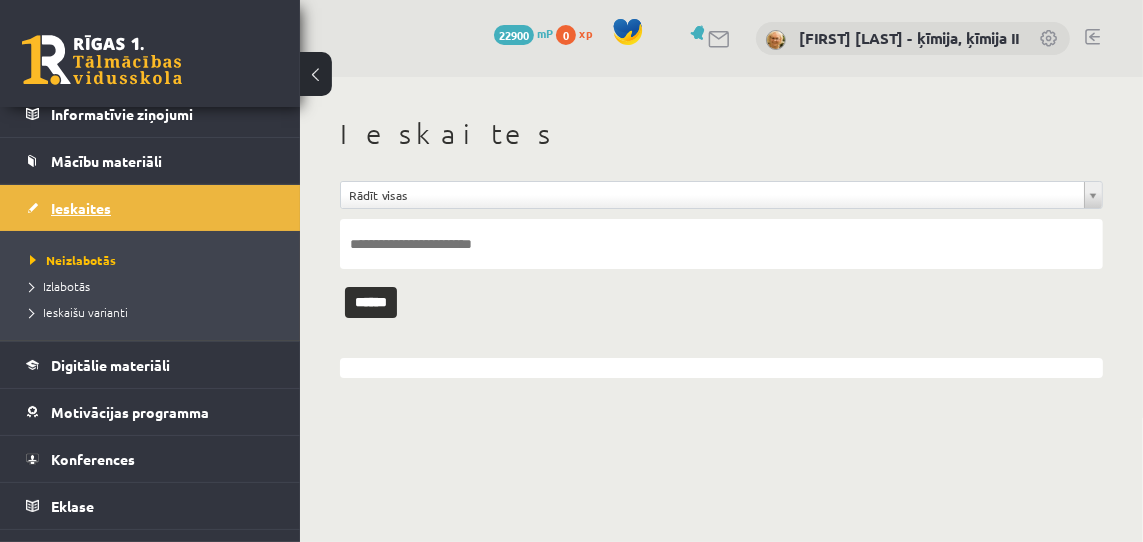 scroll, scrollTop: 160, scrollLeft: 0, axis: vertical 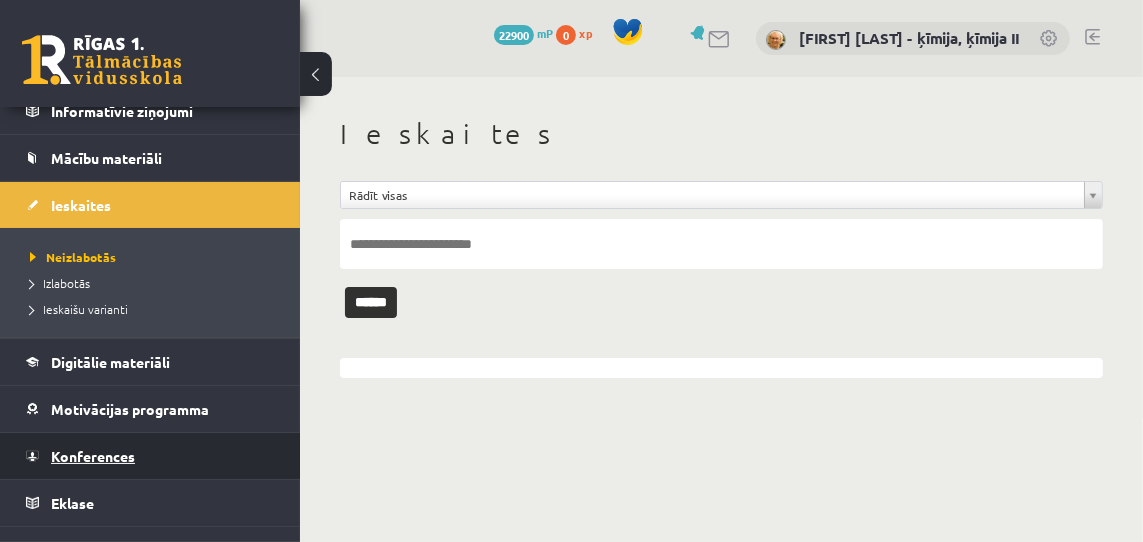 click on "Konferences" at bounding box center [93, 456] 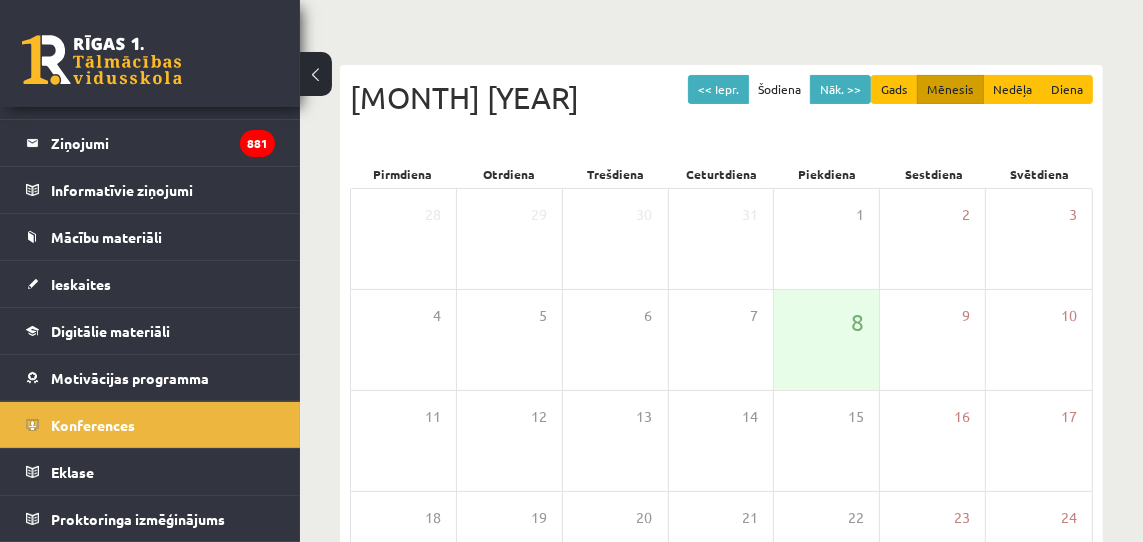 scroll, scrollTop: 0, scrollLeft: 0, axis: both 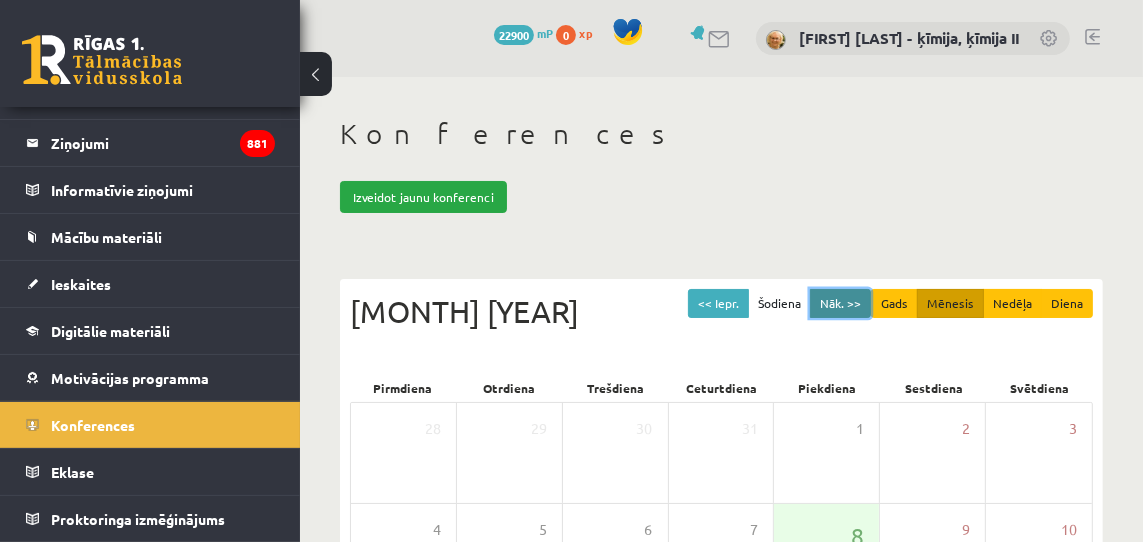 click on "Nāk. >>" at bounding box center [840, 303] 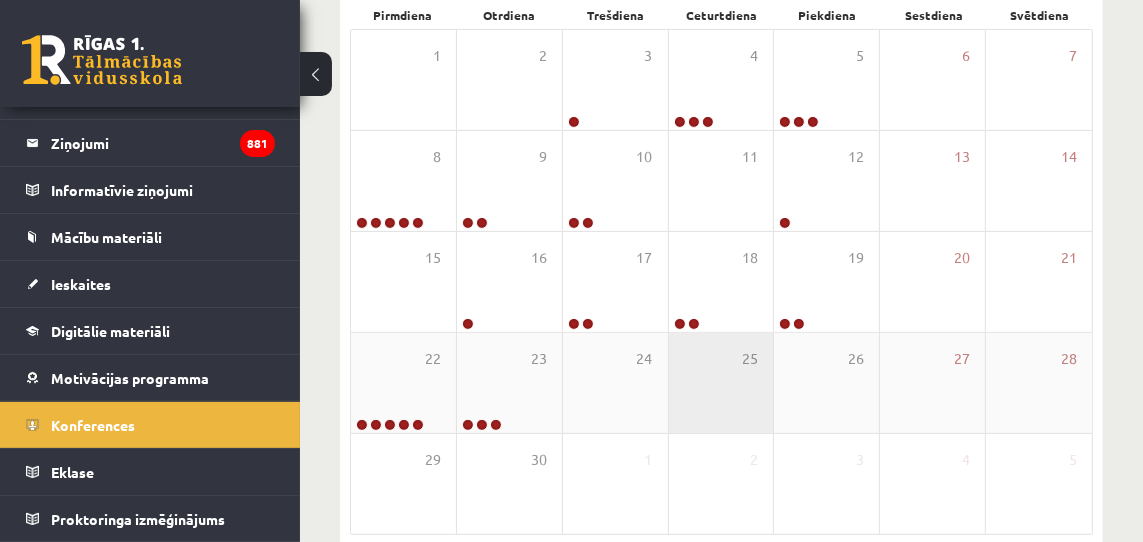 scroll, scrollTop: 376, scrollLeft: 0, axis: vertical 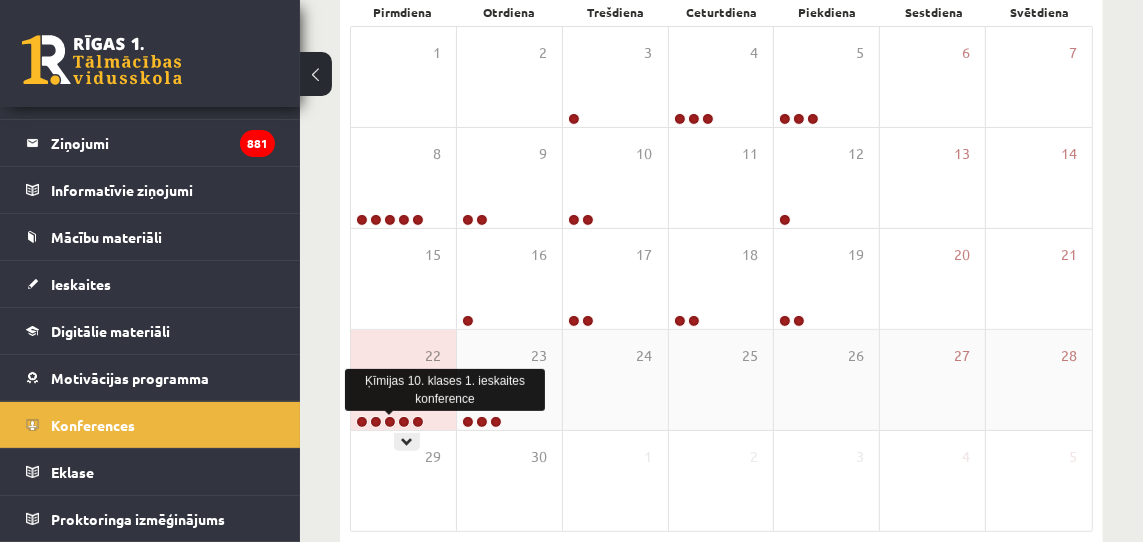 click at bounding box center (390, 422) 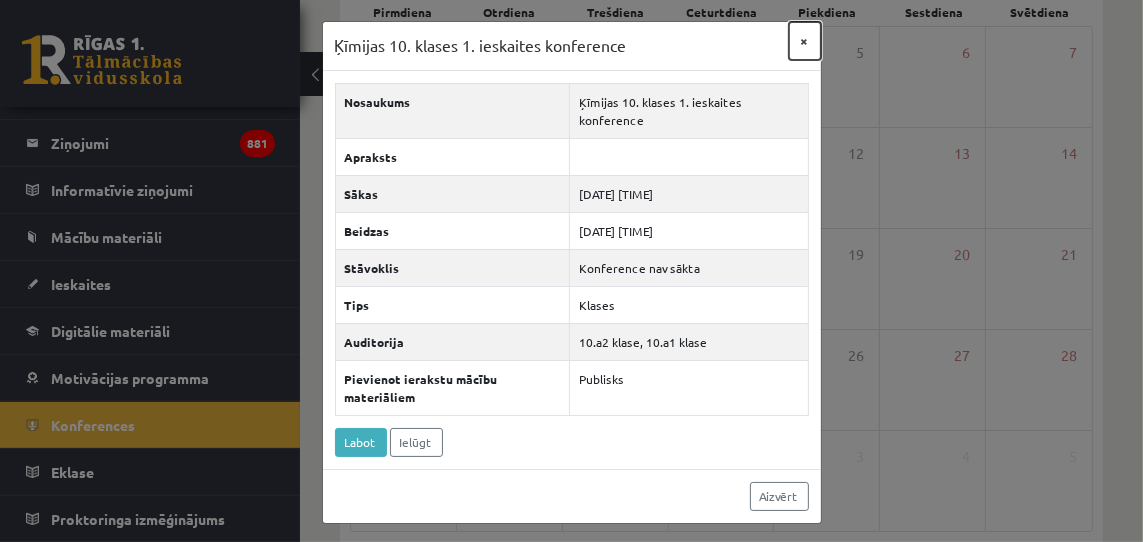 click on "×" at bounding box center (805, 41) 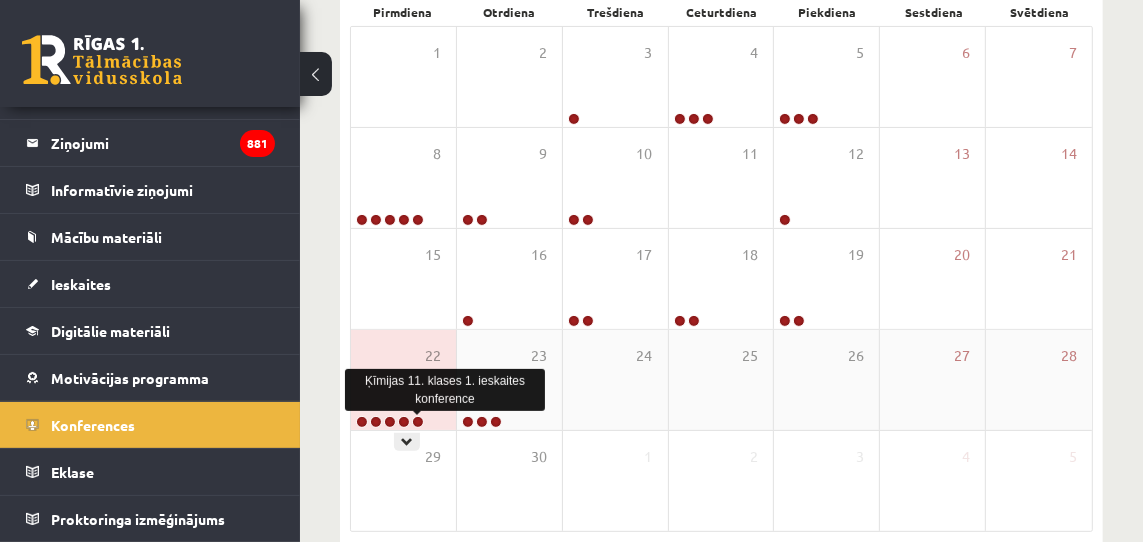 click at bounding box center (418, 422) 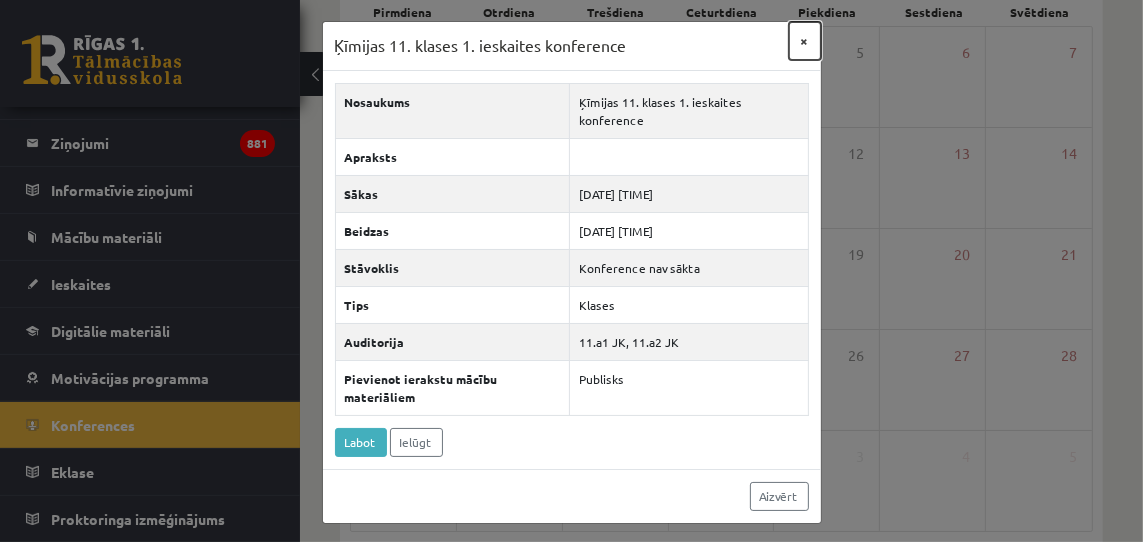 click on "×" at bounding box center (805, 41) 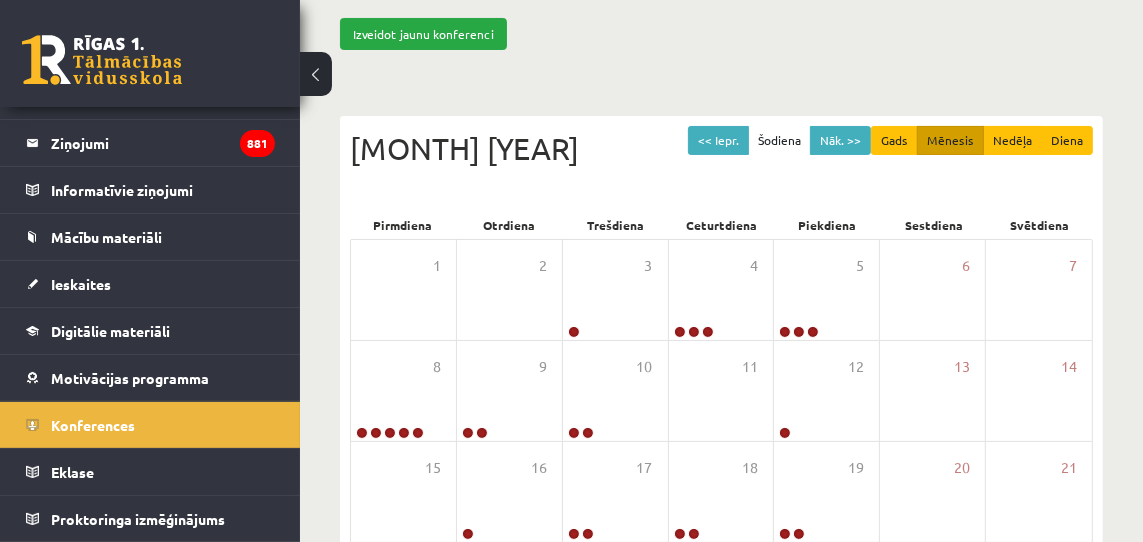 scroll, scrollTop: 164, scrollLeft: 0, axis: vertical 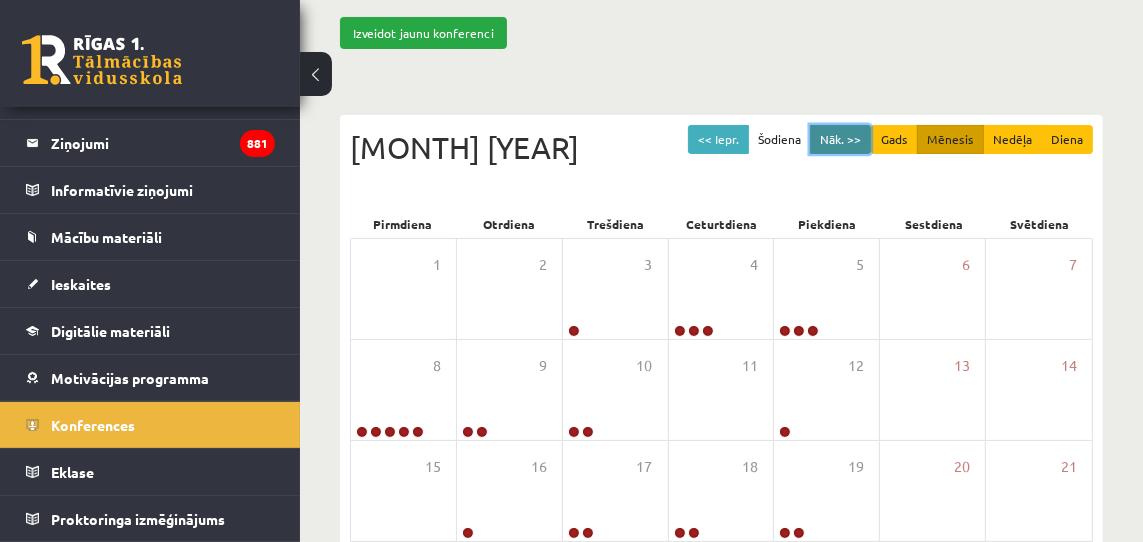 click on "Nāk. >>" at bounding box center [840, 139] 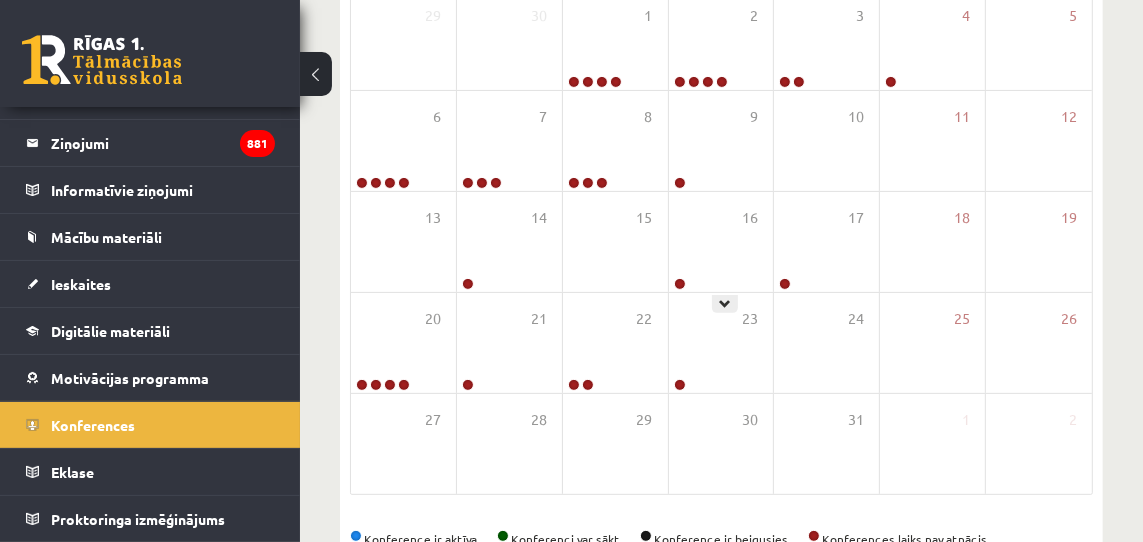 scroll, scrollTop: 426, scrollLeft: 0, axis: vertical 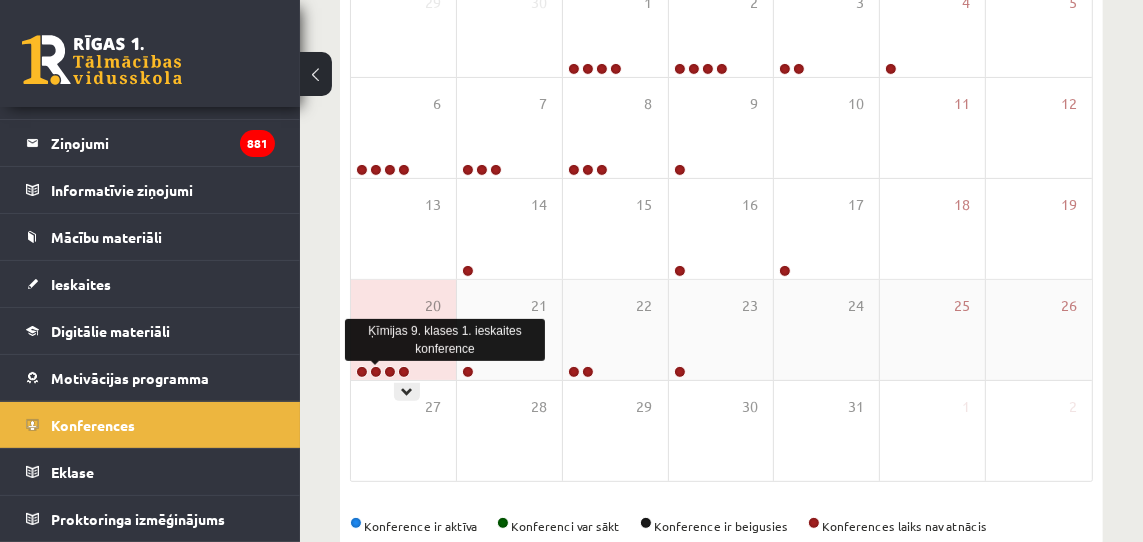 click at bounding box center (376, 372) 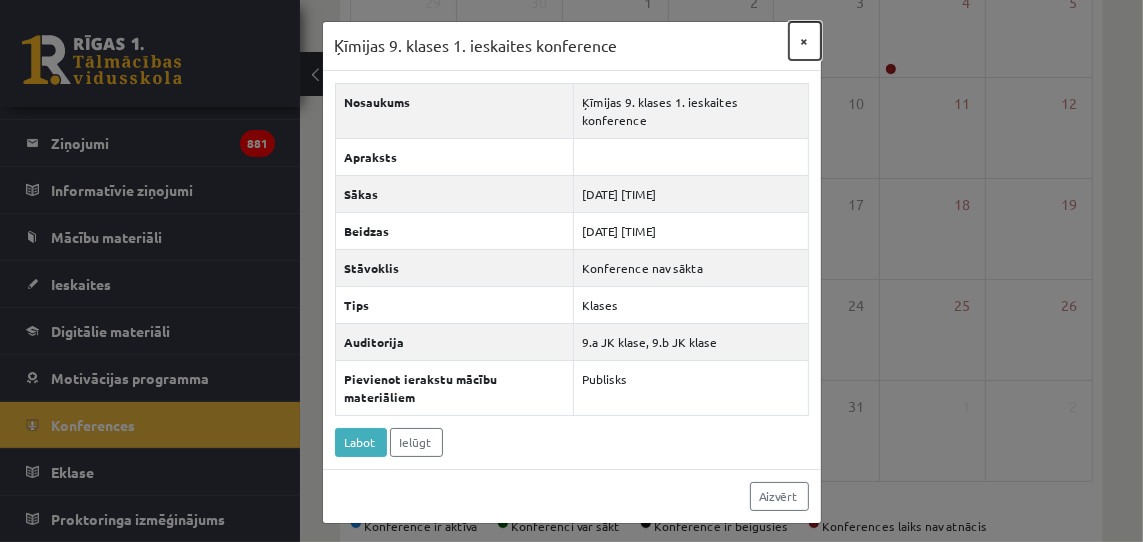 click on "×" at bounding box center [805, 41] 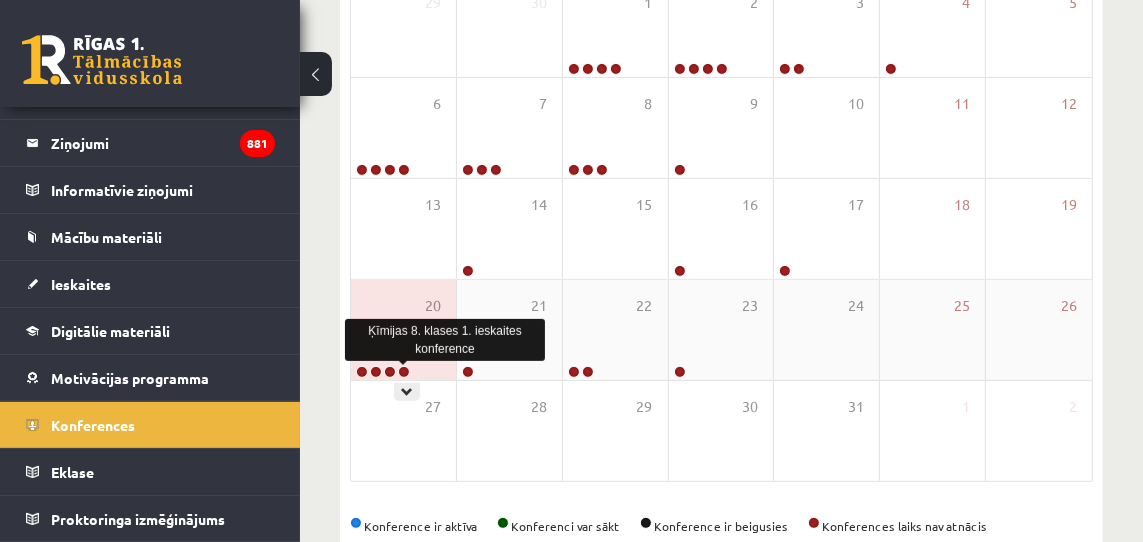 click at bounding box center (404, 372) 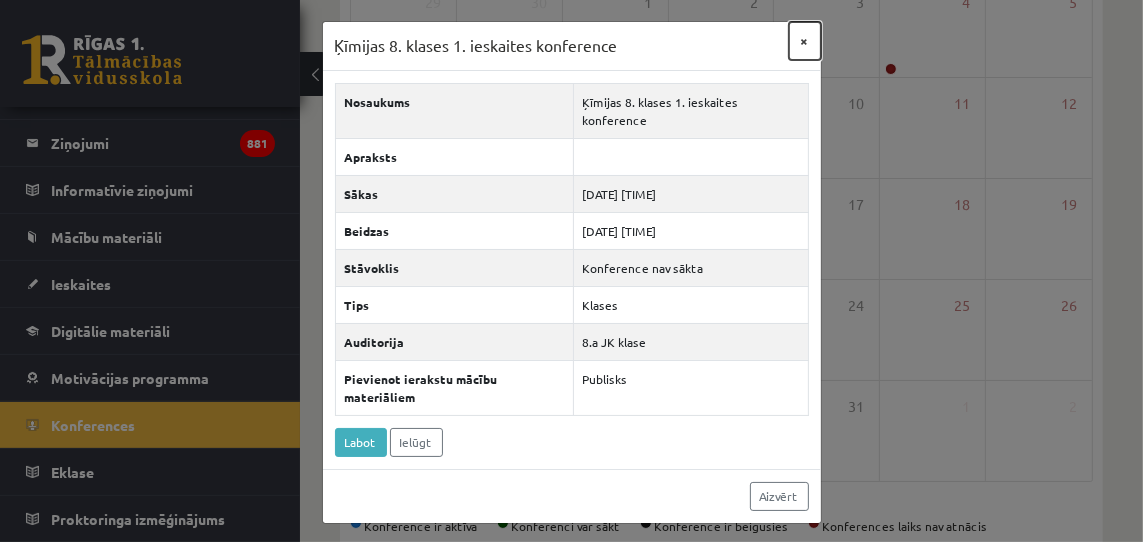 click on "×" at bounding box center [805, 41] 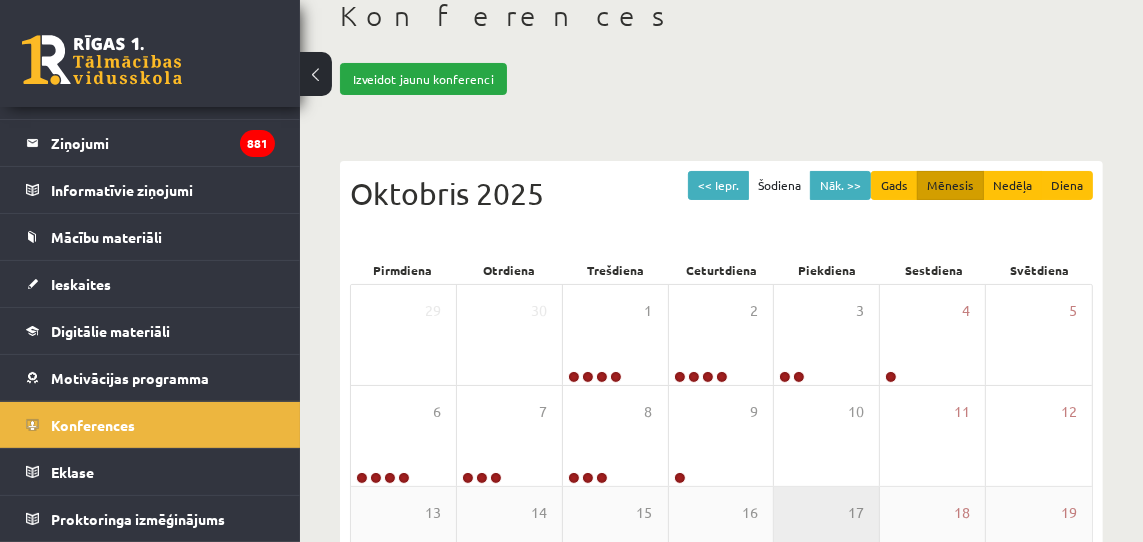 scroll, scrollTop: 116, scrollLeft: 0, axis: vertical 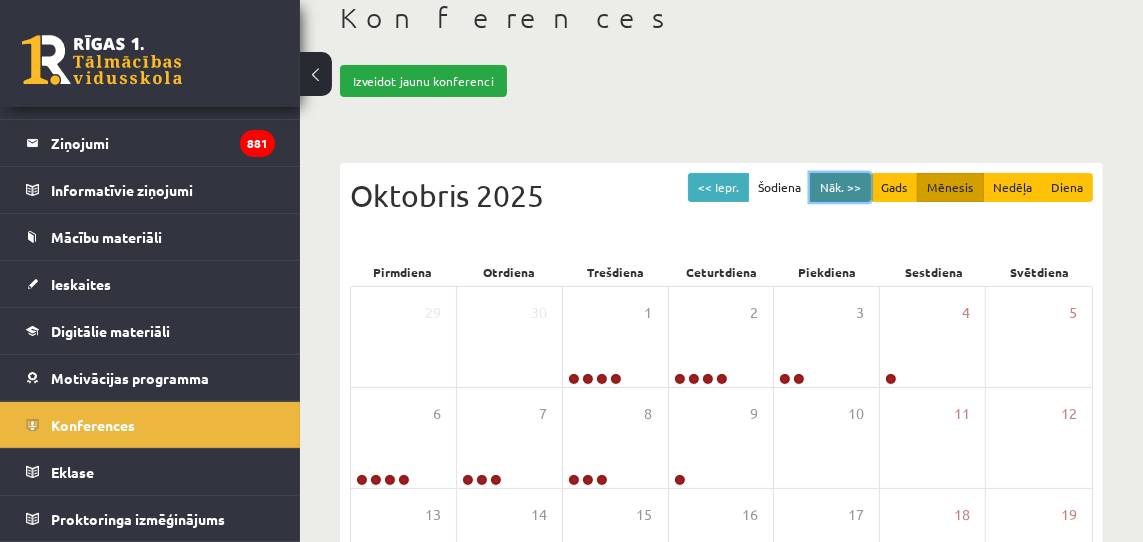 click on "Nāk. >>" at bounding box center (840, 187) 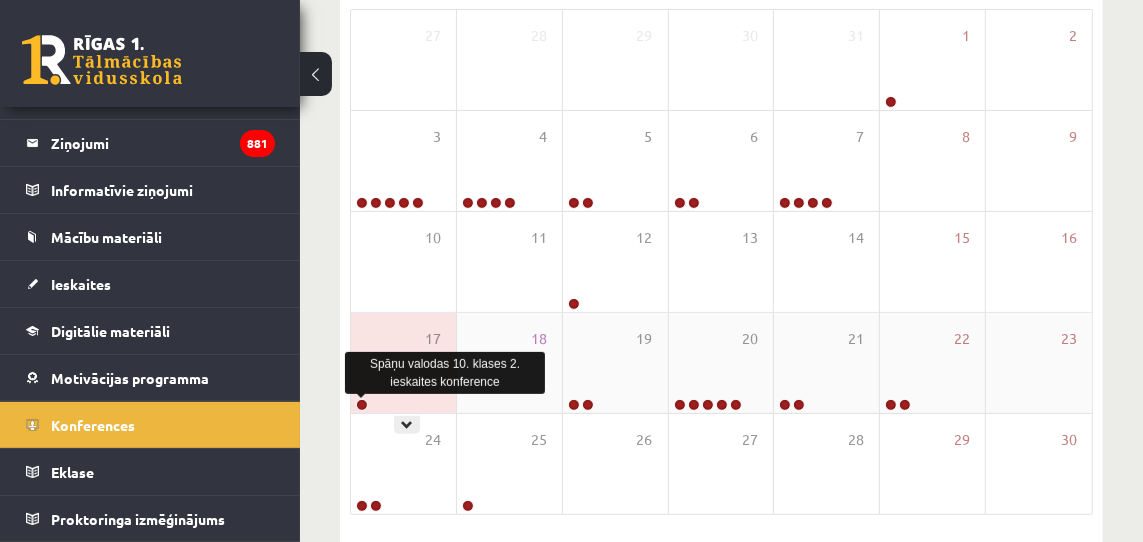scroll, scrollTop: 402, scrollLeft: 0, axis: vertical 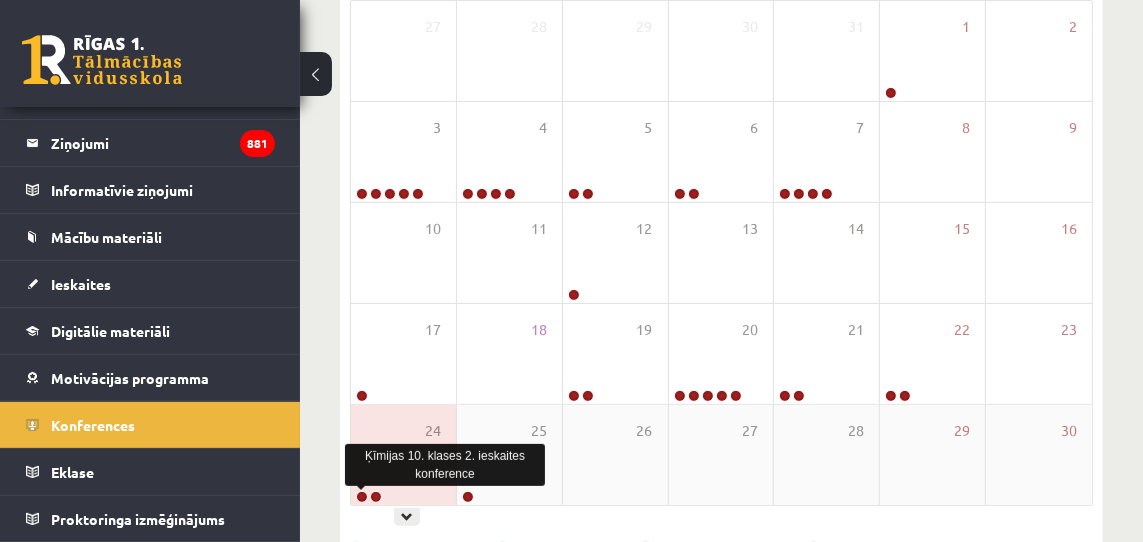click at bounding box center (362, 497) 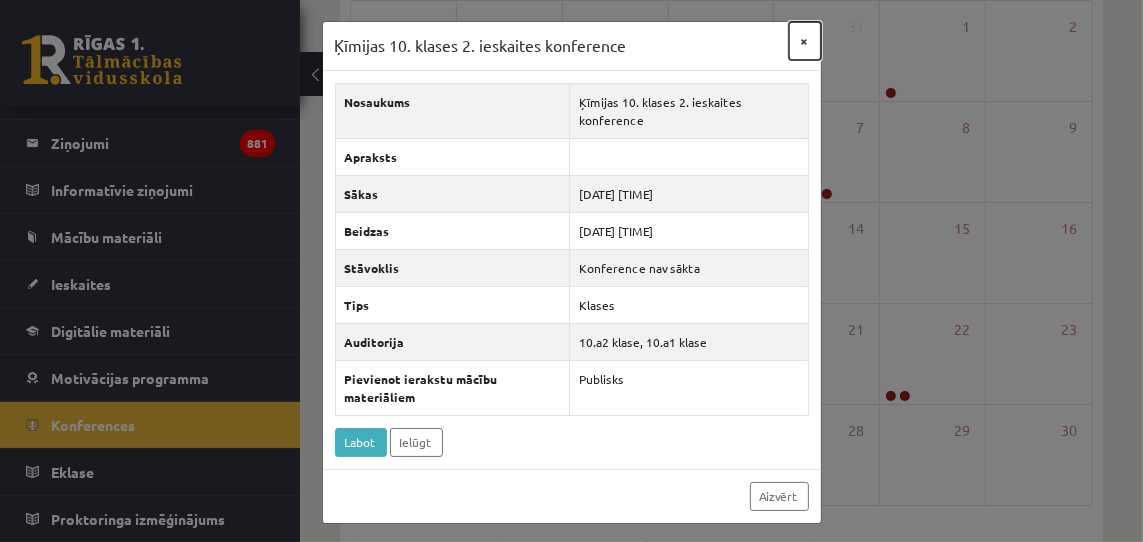 click on "×" at bounding box center [805, 41] 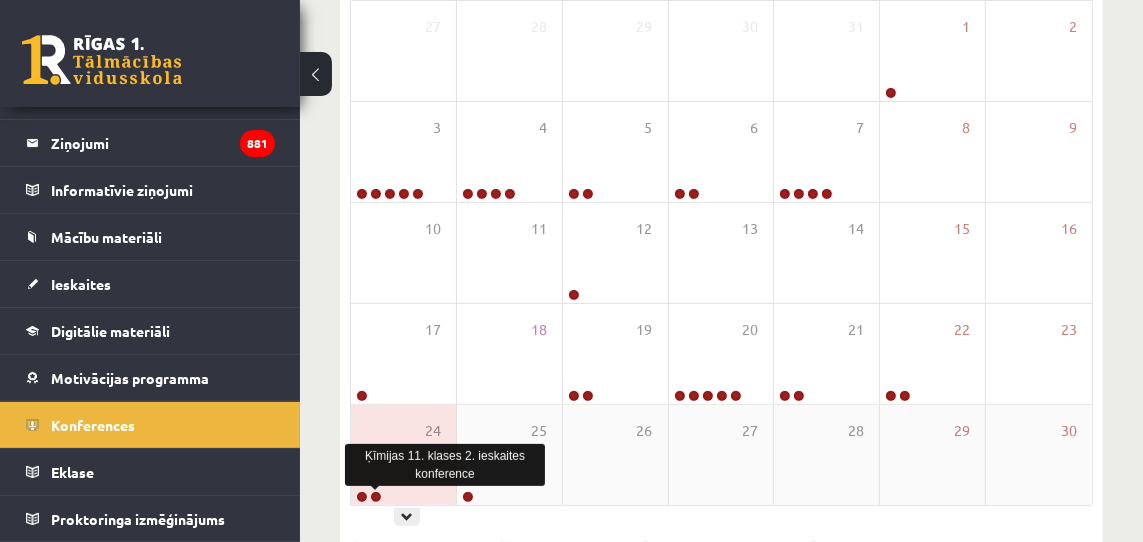 click at bounding box center (376, 497) 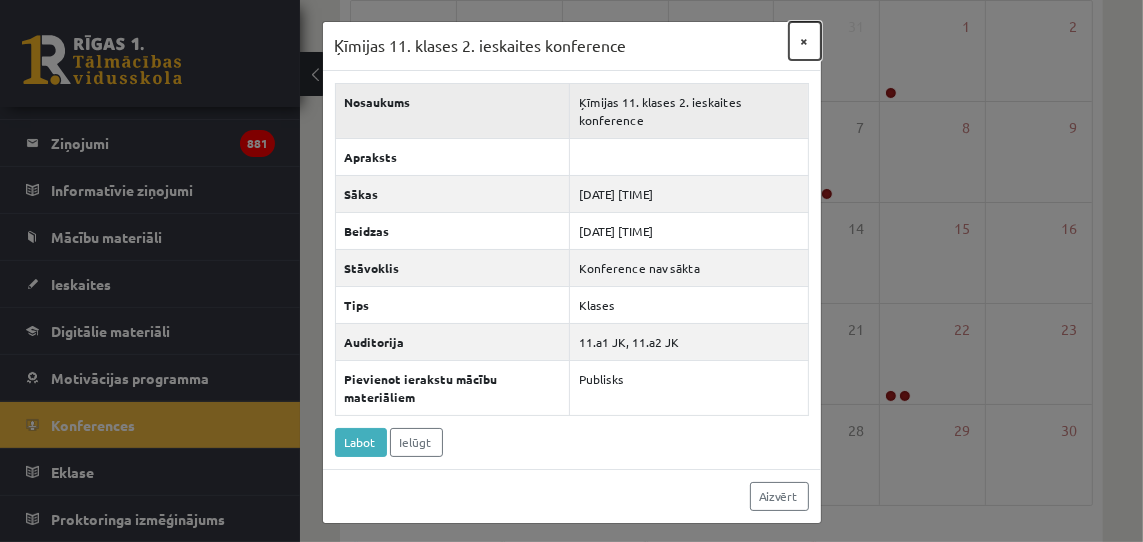 drag, startPoint x: 809, startPoint y: 38, endPoint x: 796, endPoint y: 62, distance: 27.294687 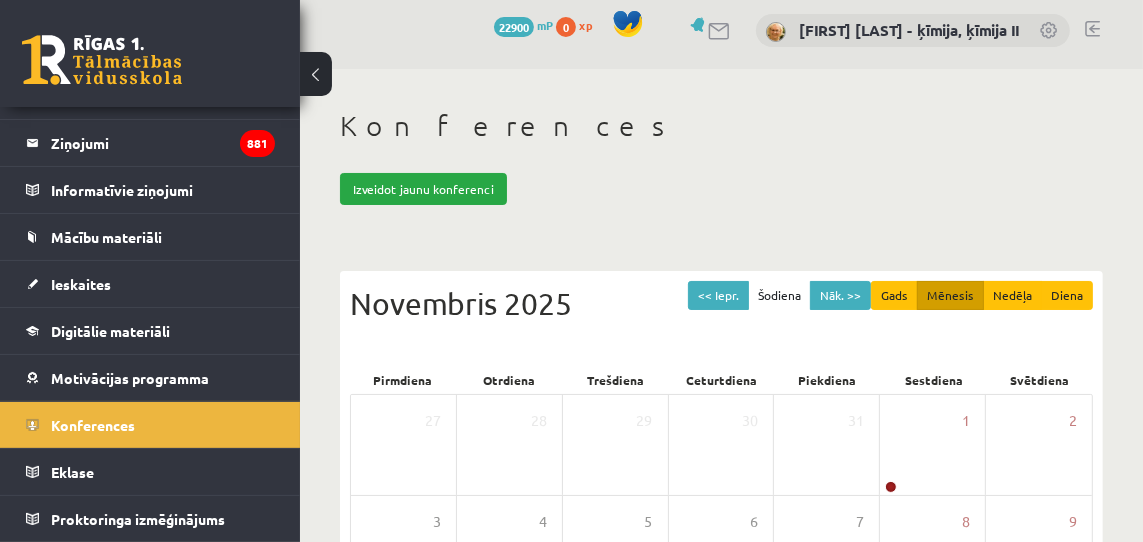 scroll, scrollTop: 0, scrollLeft: 0, axis: both 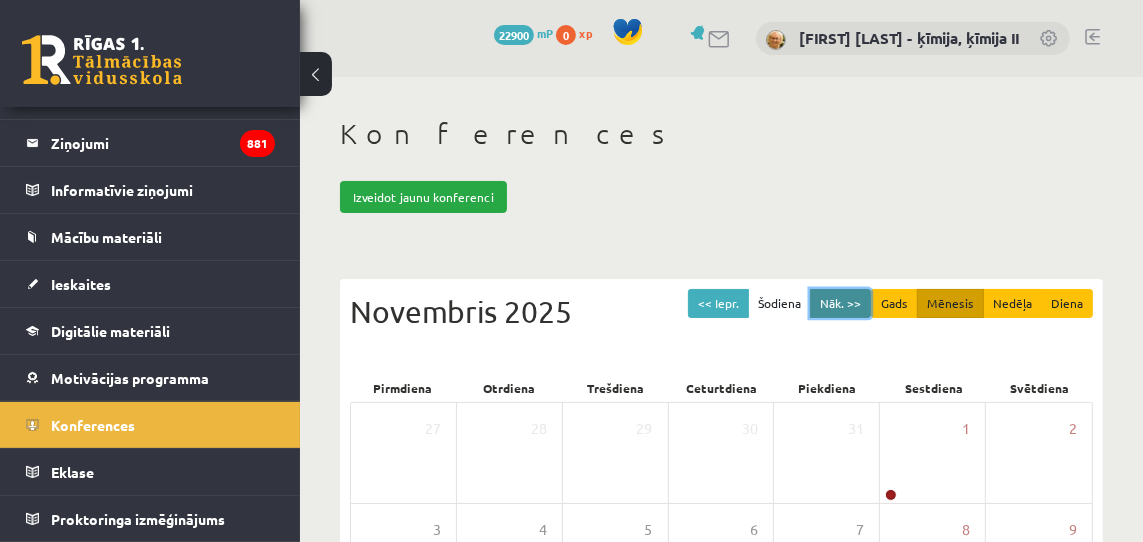 click on "Nāk. >>" at bounding box center [840, 303] 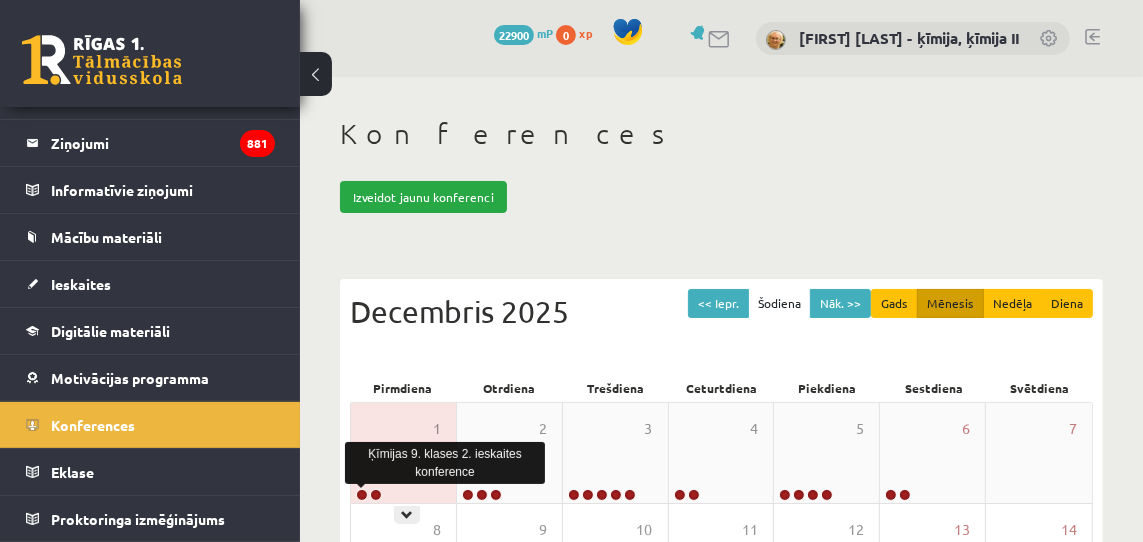 click at bounding box center [362, 495] 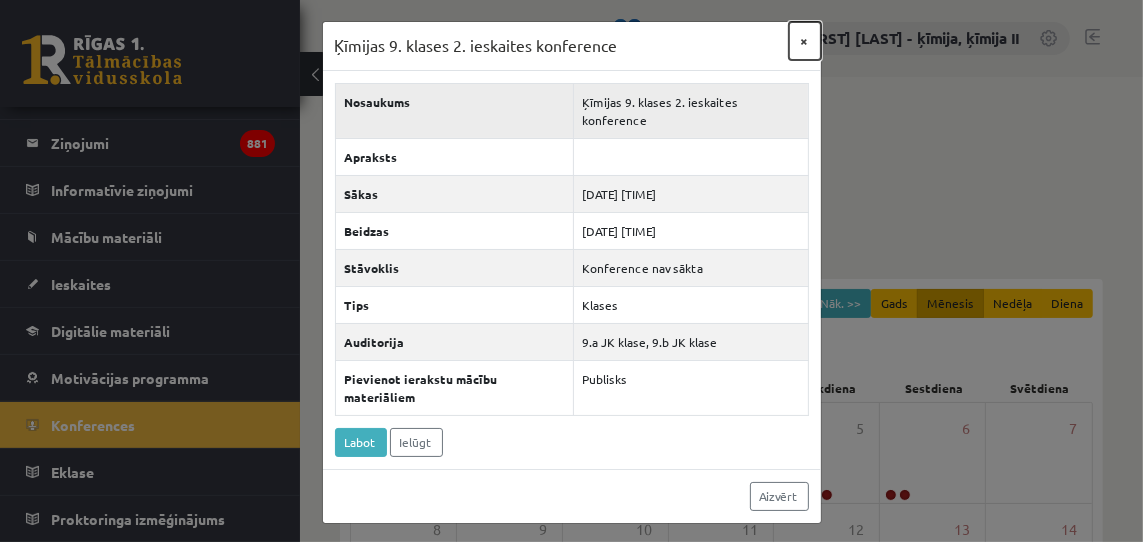 drag, startPoint x: 805, startPoint y: 40, endPoint x: 784, endPoint y: 63, distance: 31.144823 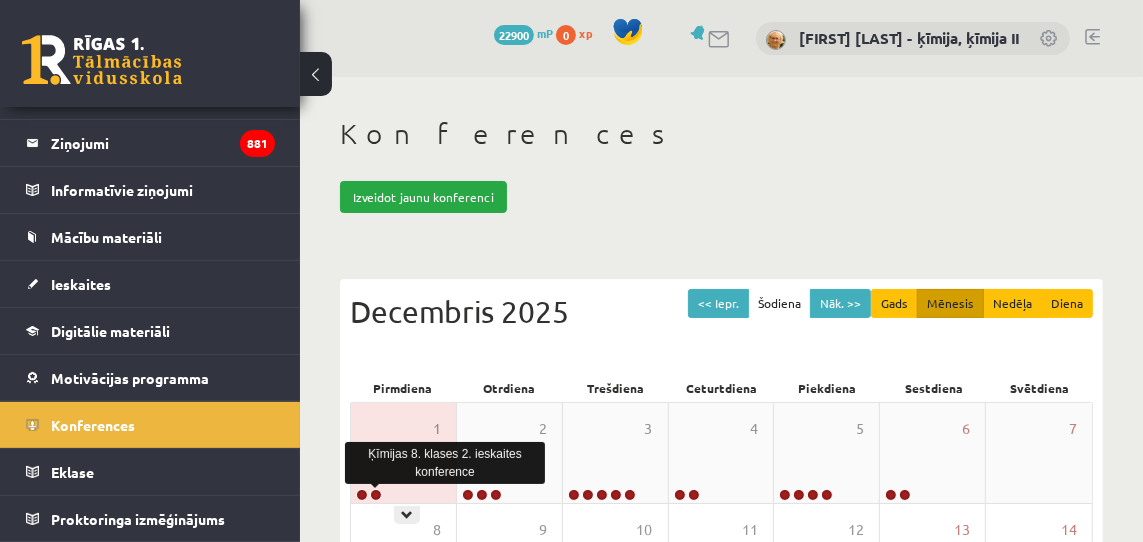 click at bounding box center (376, 495) 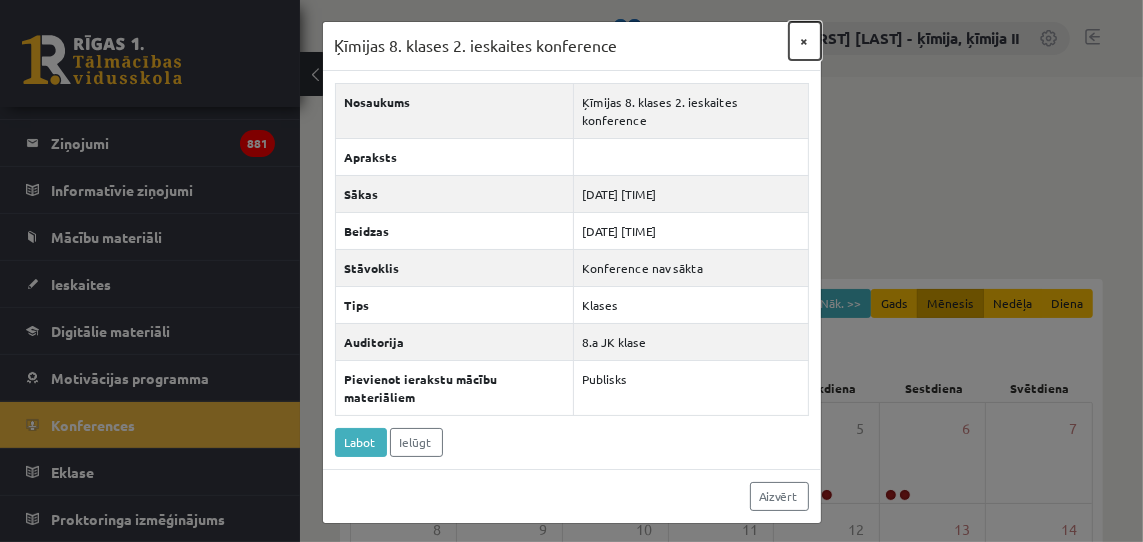 click on "×" at bounding box center [805, 41] 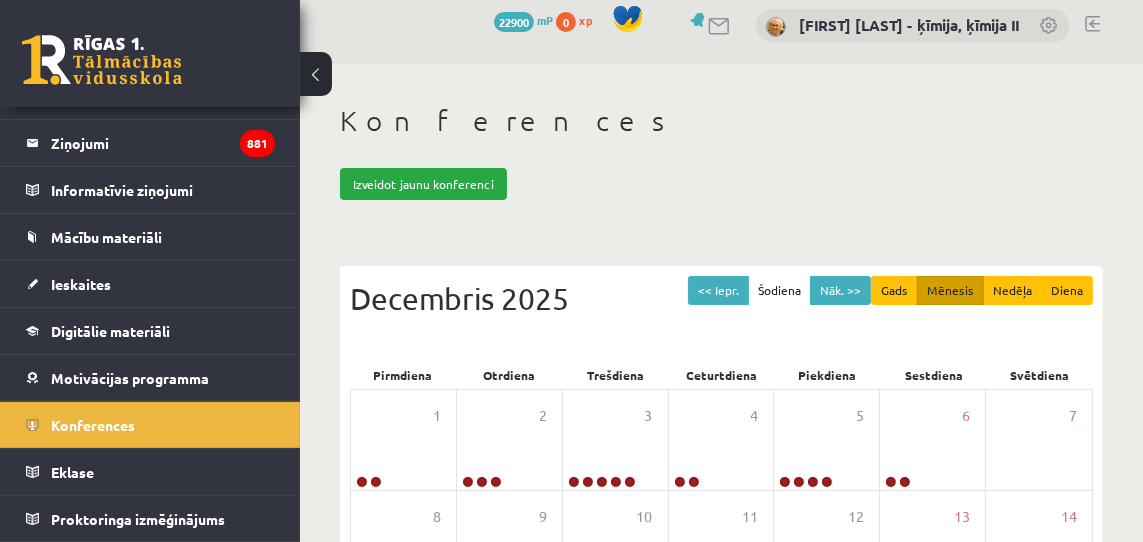 scroll, scrollTop: 0, scrollLeft: 0, axis: both 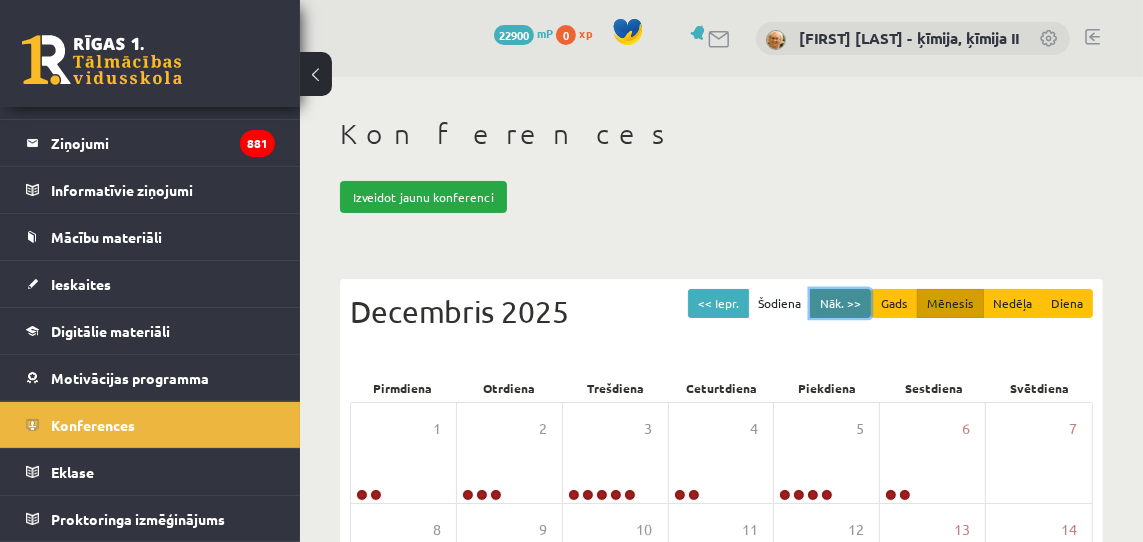click on "Nāk. >>" at bounding box center (840, 303) 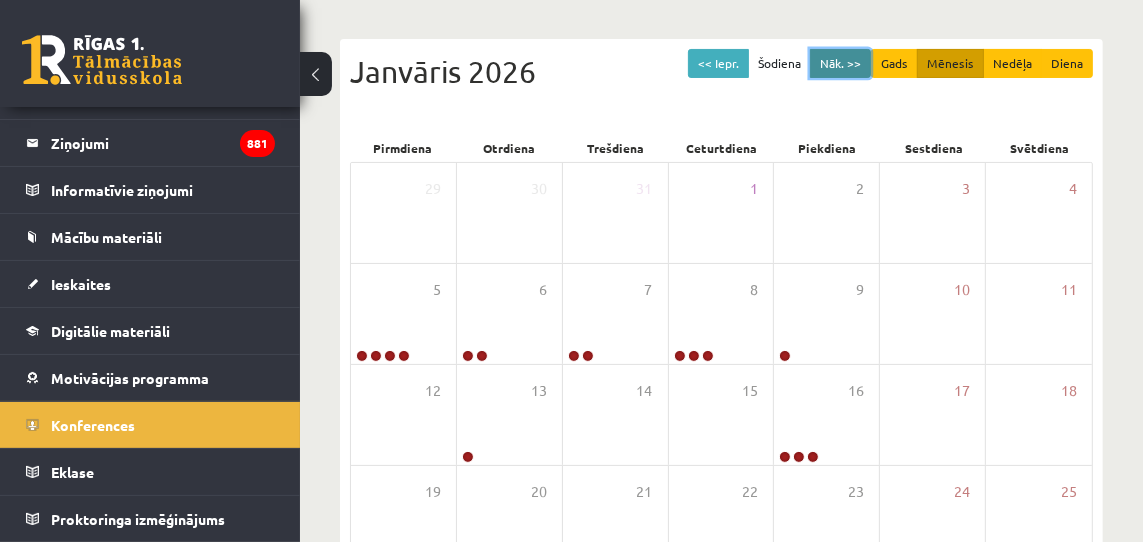 scroll, scrollTop: 245, scrollLeft: 0, axis: vertical 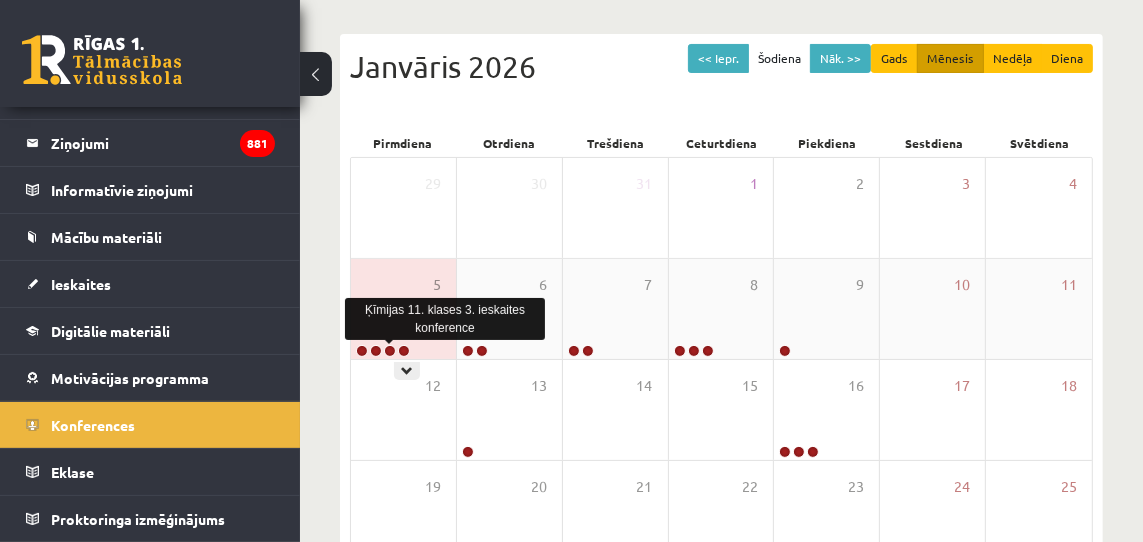 click at bounding box center (390, 351) 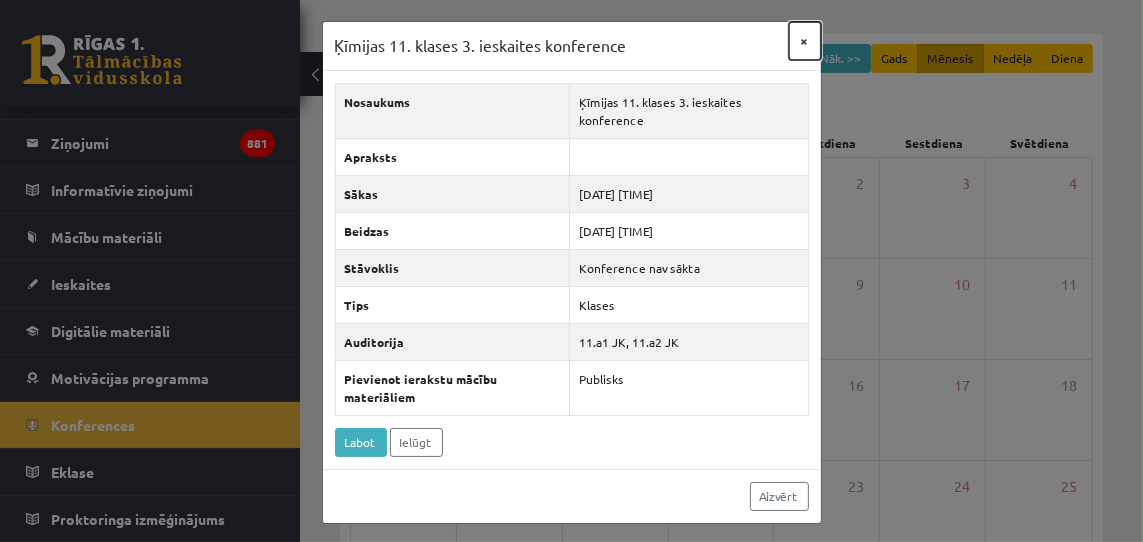 click on "×" at bounding box center [805, 41] 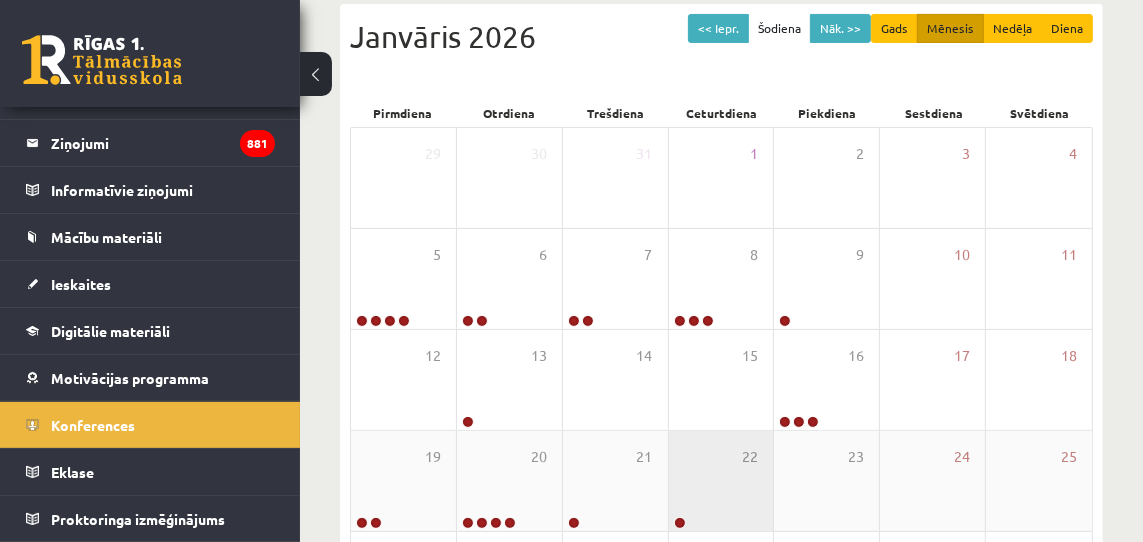 scroll, scrollTop: 0, scrollLeft: 0, axis: both 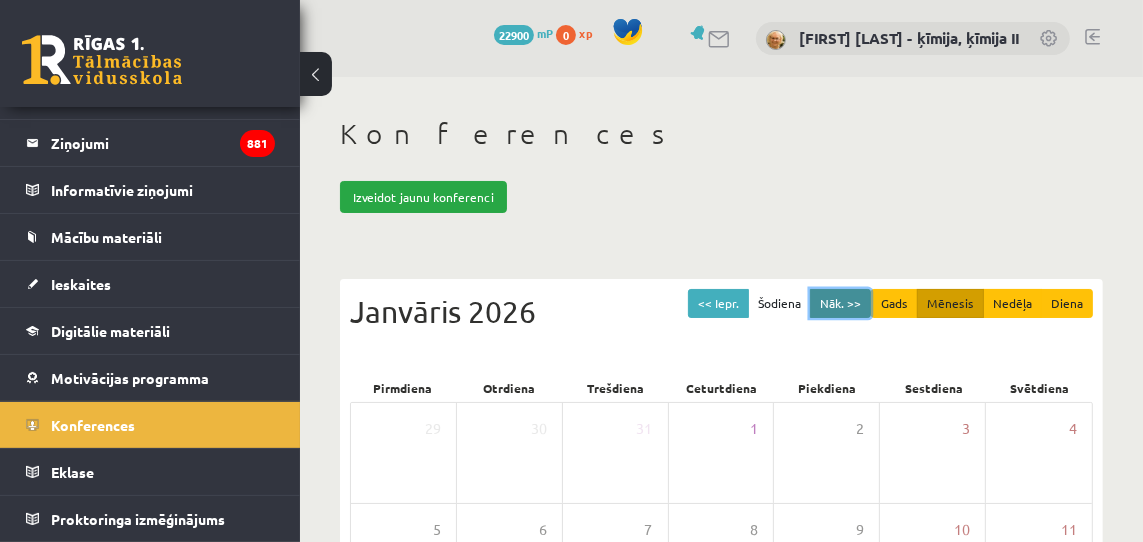 click on "Nāk. >>" at bounding box center [840, 303] 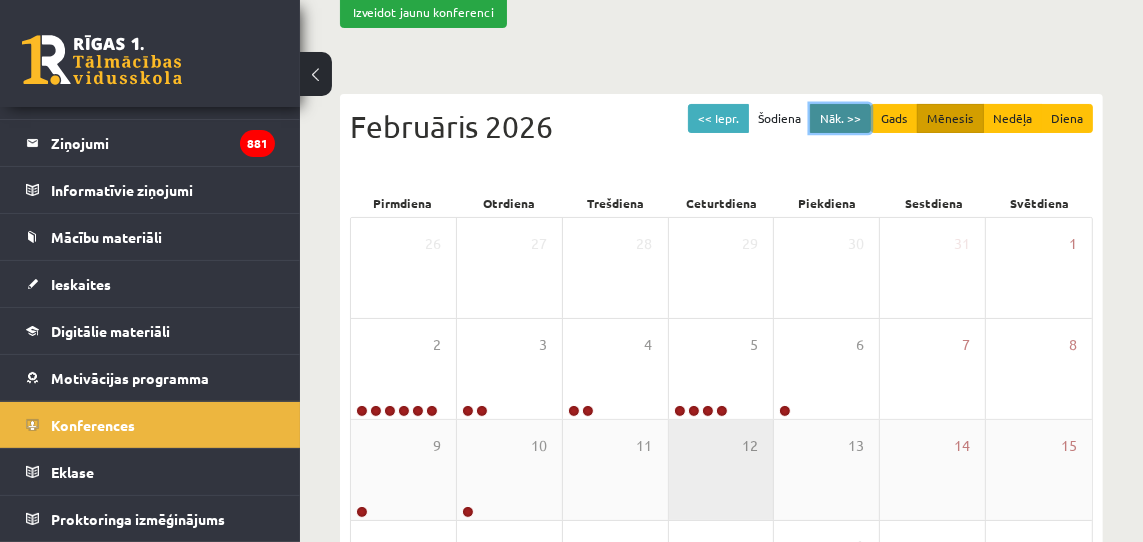 scroll, scrollTop: 187, scrollLeft: 0, axis: vertical 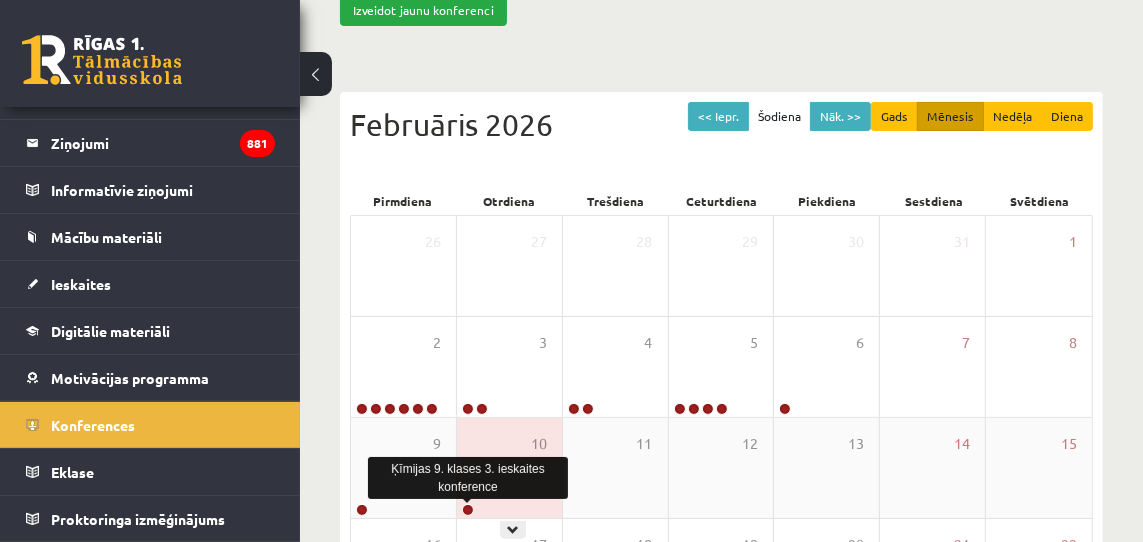 click at bounding box center (468, 510) 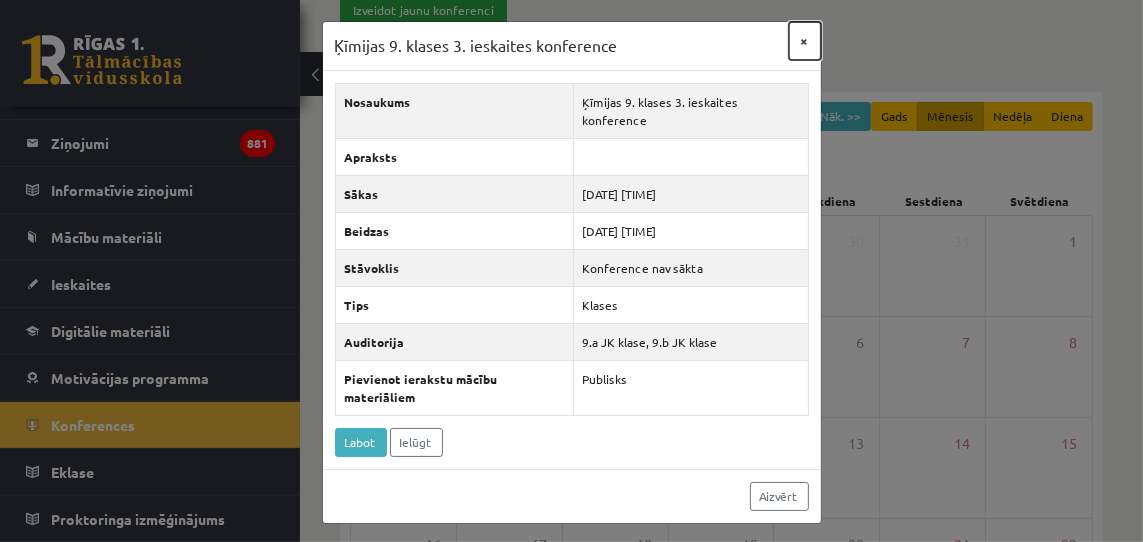 click on "×" at bounding box center [805, 41] 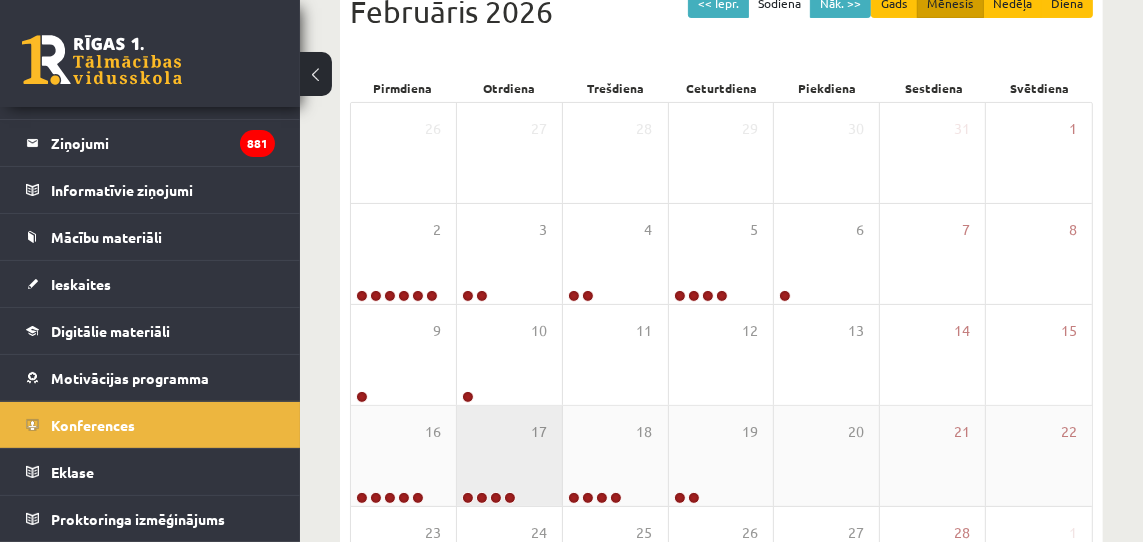 scroll, scrollTop: 305, scrollLeft: 0, axis: vertical 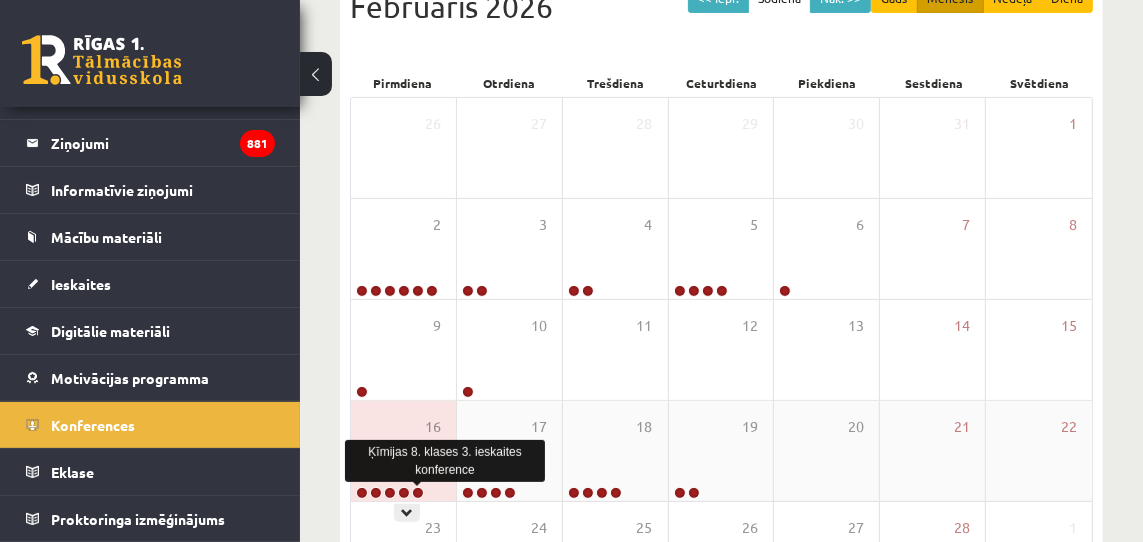 click at bounding box center [418, 493] 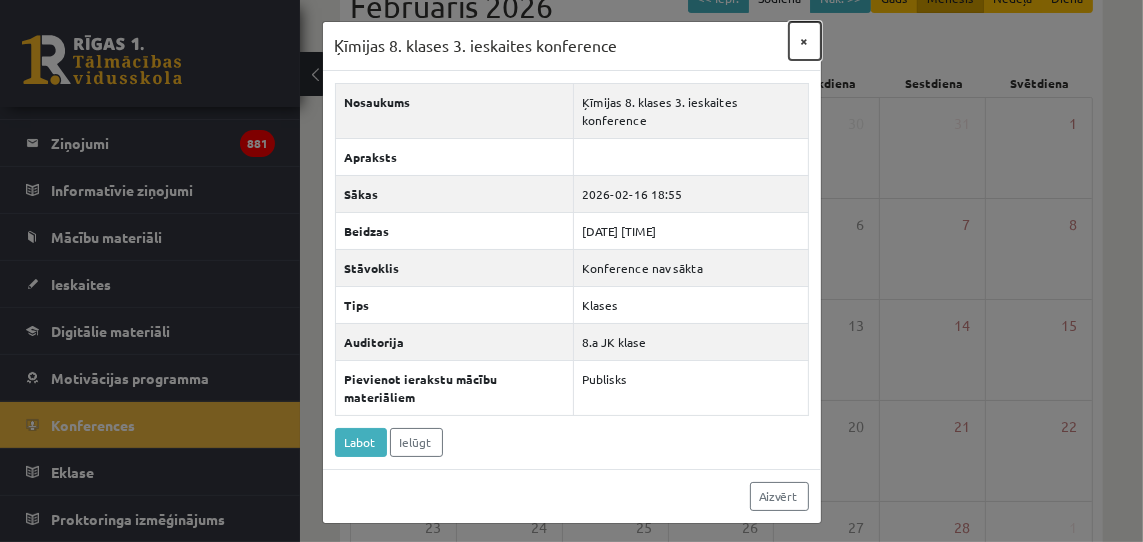click on "×" at bounding box center [805, 41] 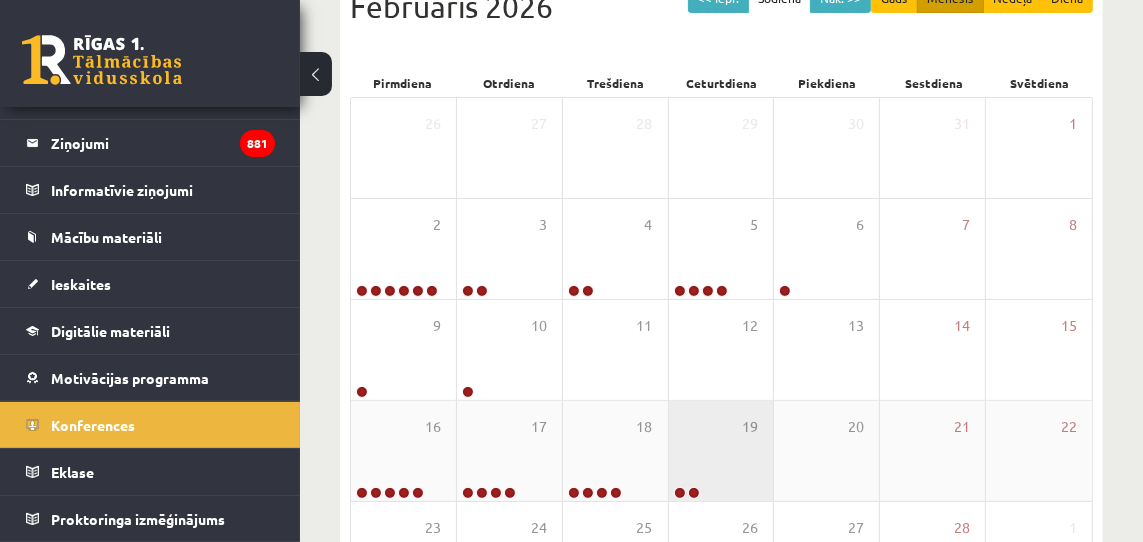 scroll, scrollTop: 470, scrollLeft: 0, axis: vertical 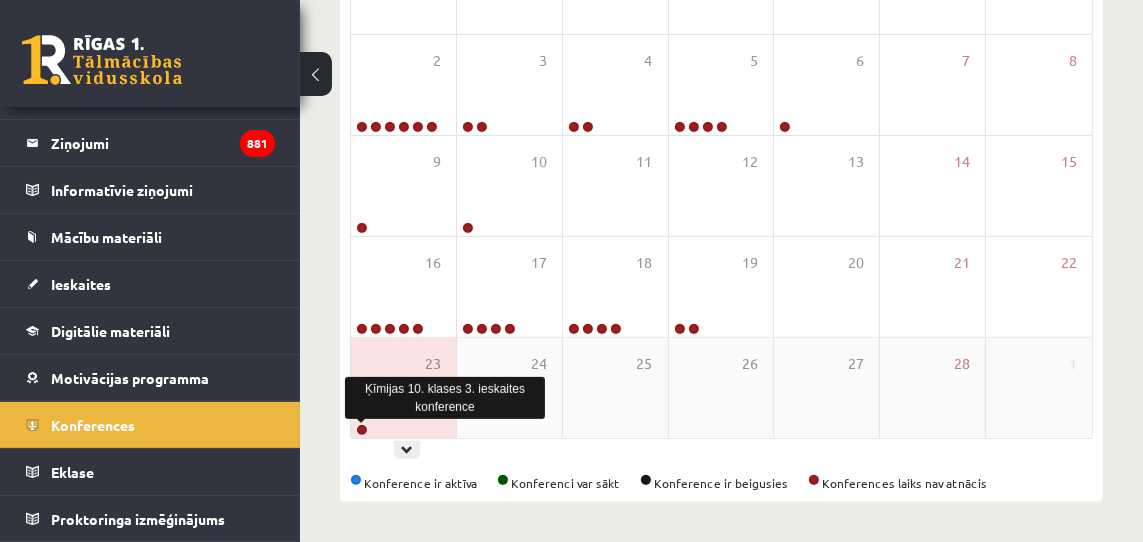 click at bounding box center (362, 430) 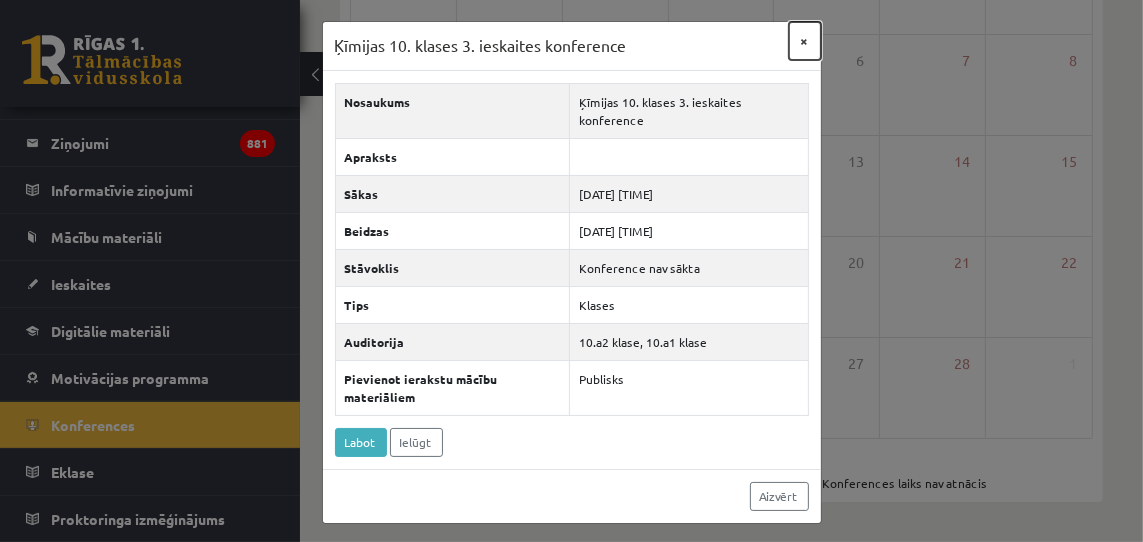 click on "×" at bounding box center [805, 41] 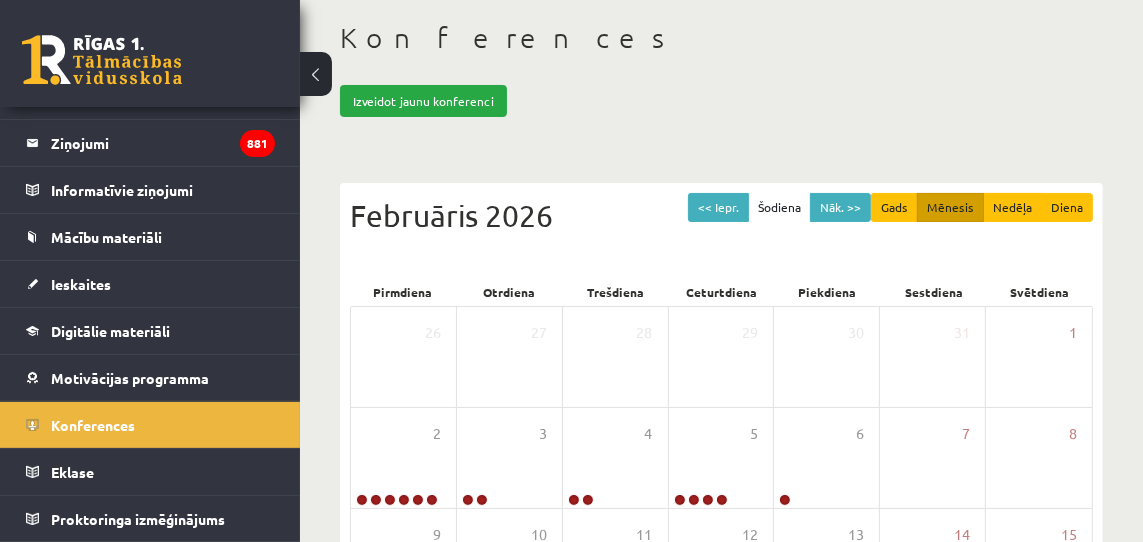 scroll, scrollTop: 95, scrollLeft: 0, axis: vertical 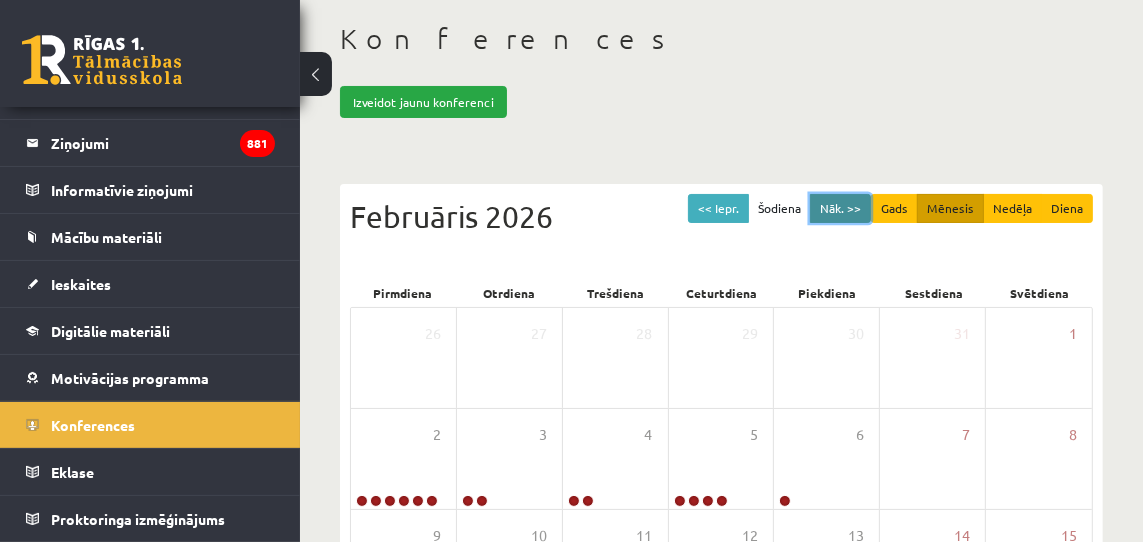 click on "Nāk. >>" at bounding box center [840, 208] 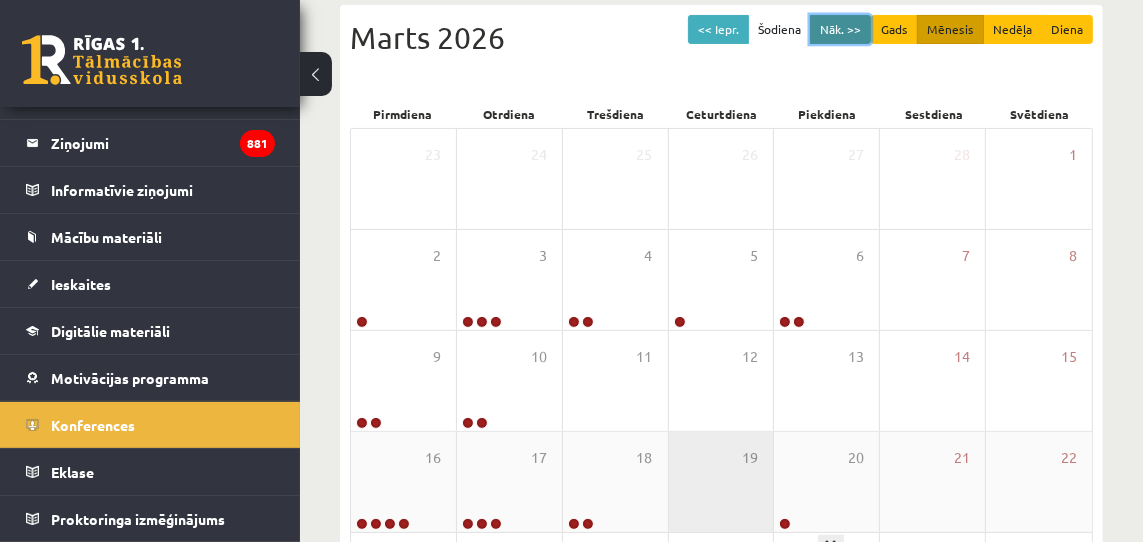 scroll, scrollTop: 275, scrollLeft: 0, axis: vertical 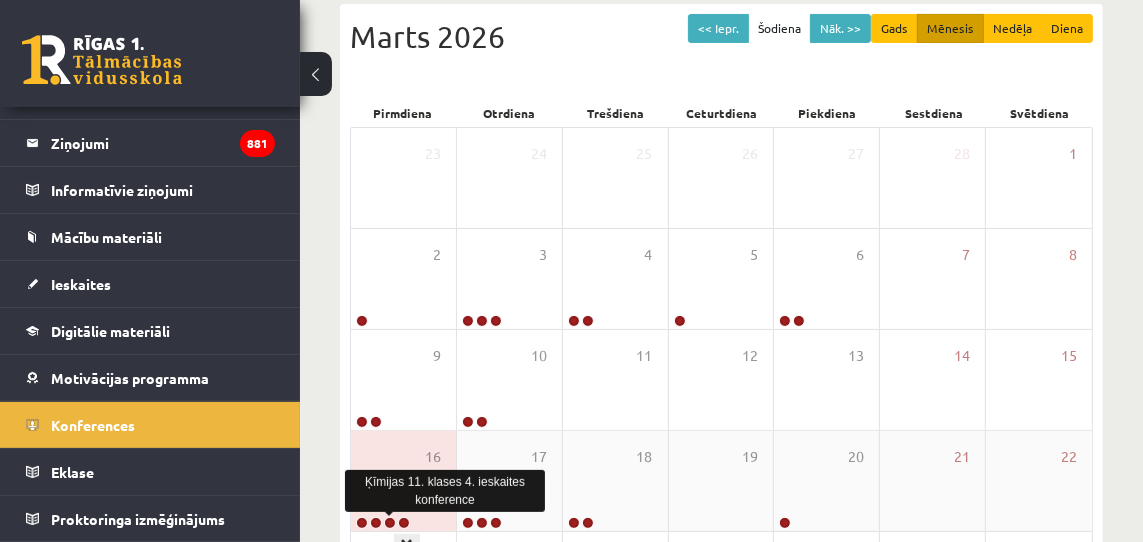 click at bounding box center (390, 523) 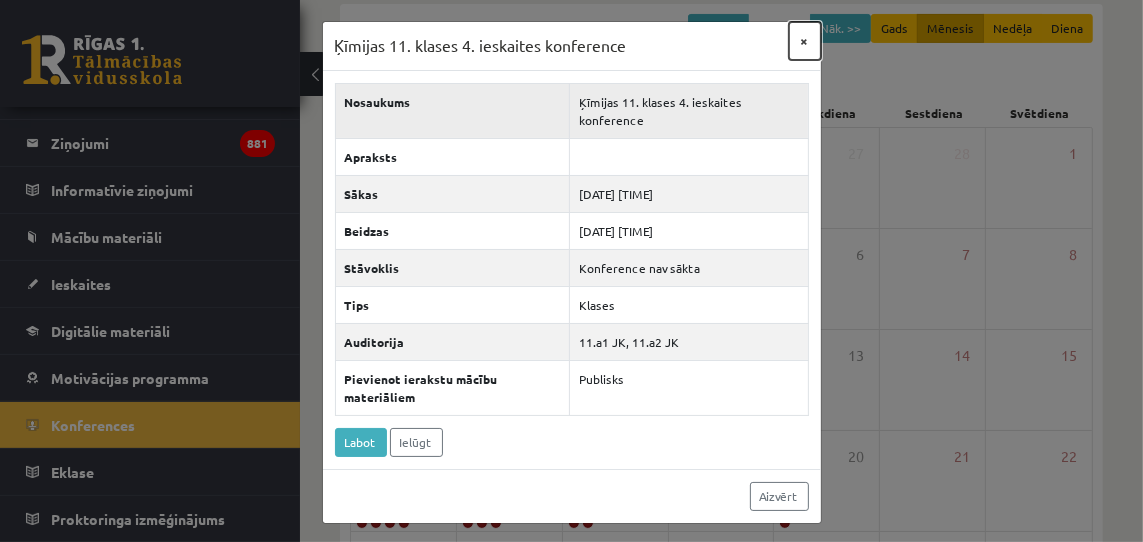 drag, startPoint x: 804, startPoint y: 41, endPoint x: 787, endPoint y: 67, distance: 31.06445 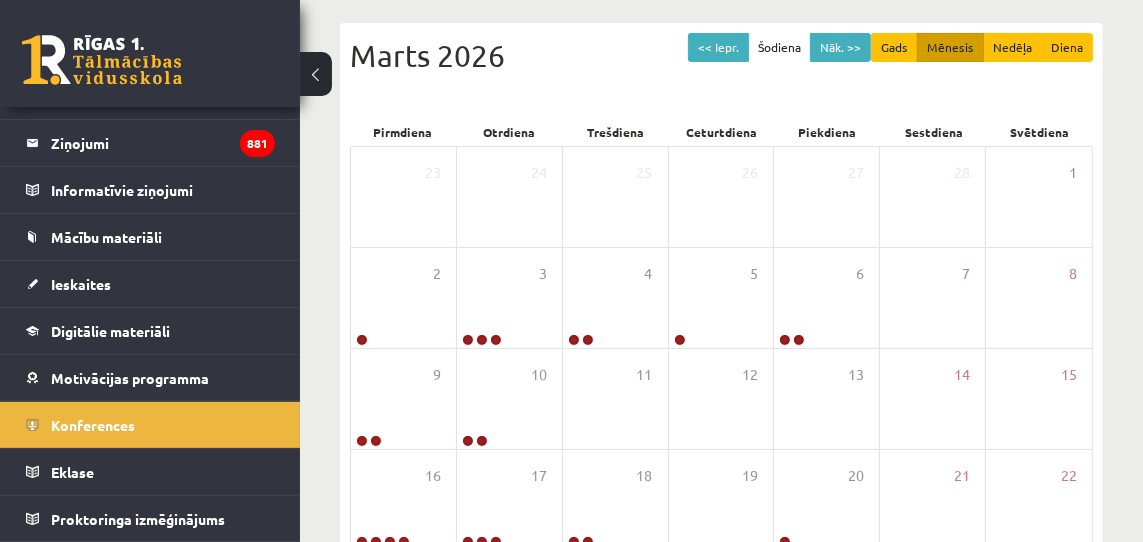 scroll, scrollTop: 0, scrollLeft: 0, axis: both 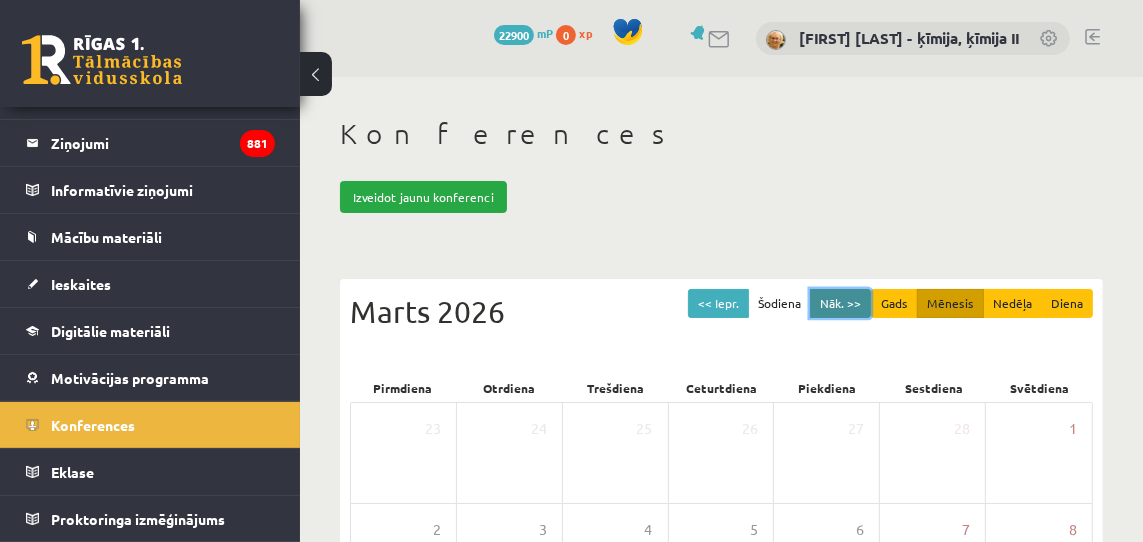 click on "Nāk. >>" at bounding box center (840, 303) 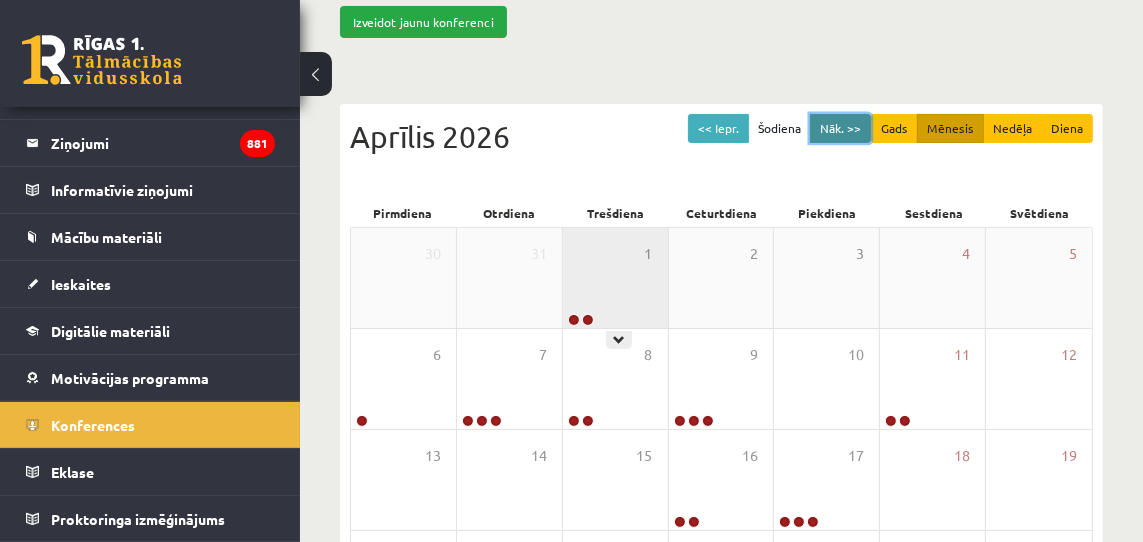 scroll, scrollTop: 177, scrollLeft: 0, axis: vertical 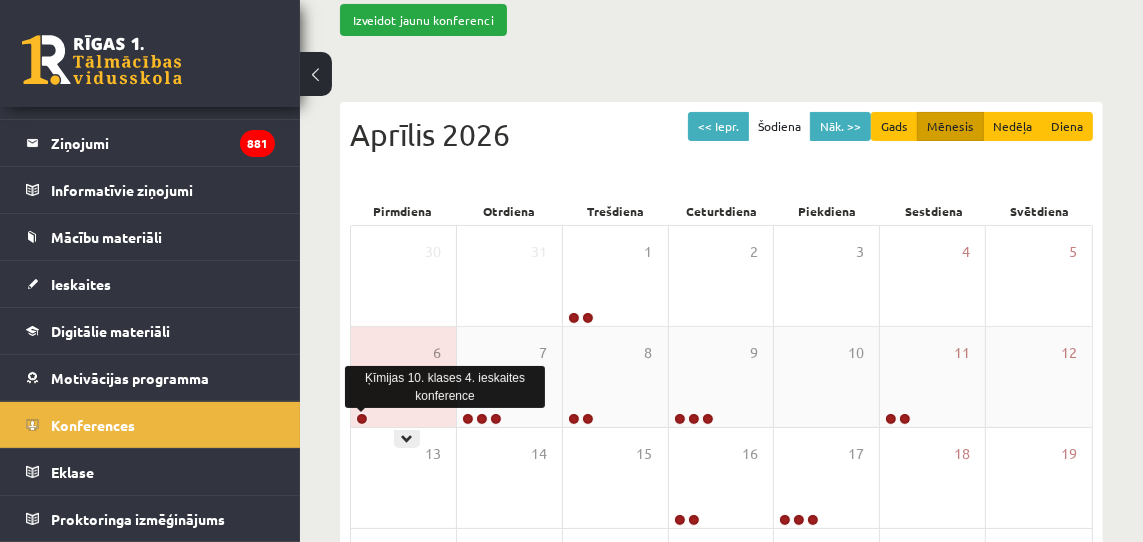 click at bounding box center (362, 419) 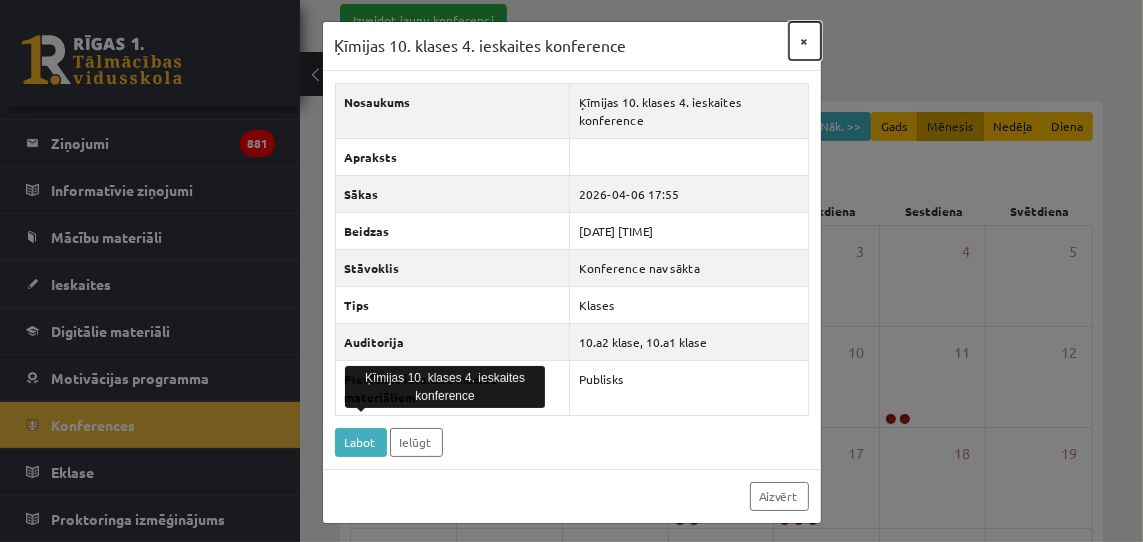 click on "×" at bounding box center (805, 41) 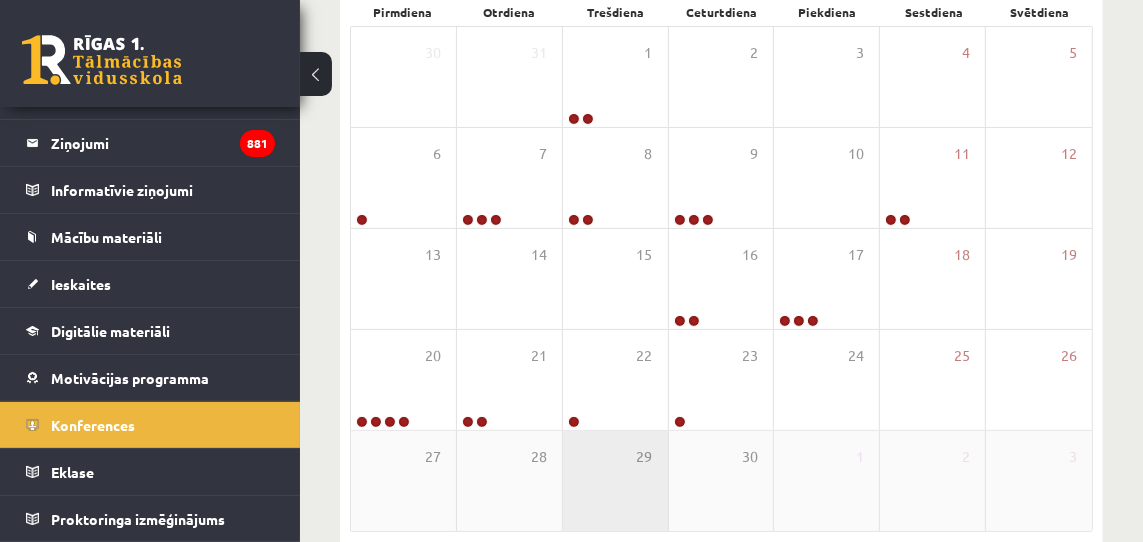 scroll, scrollTop: 409, scrollLeft: 0, axis: vertical 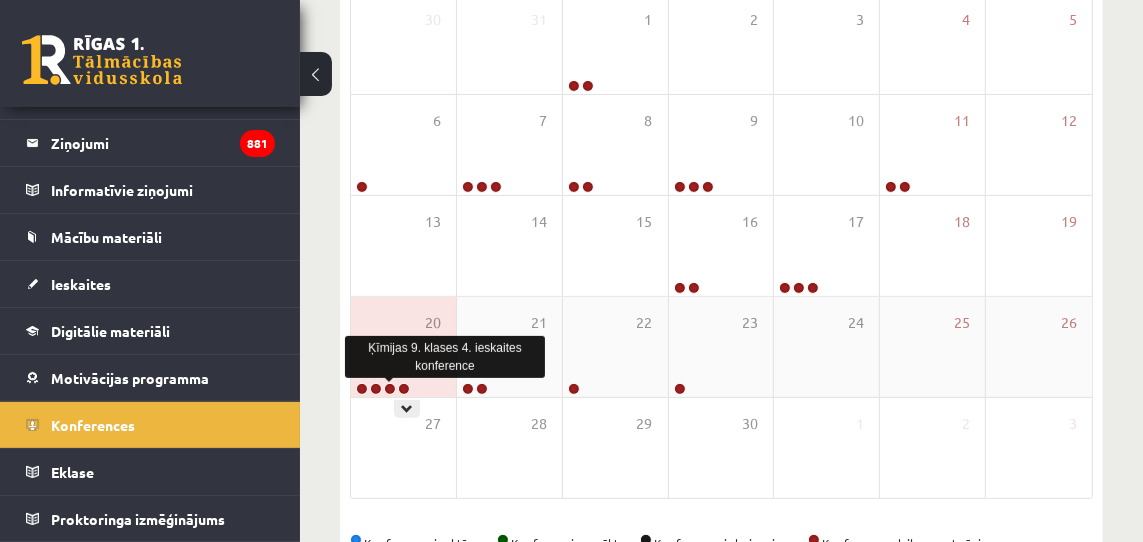click at bounding box center (390, 389) 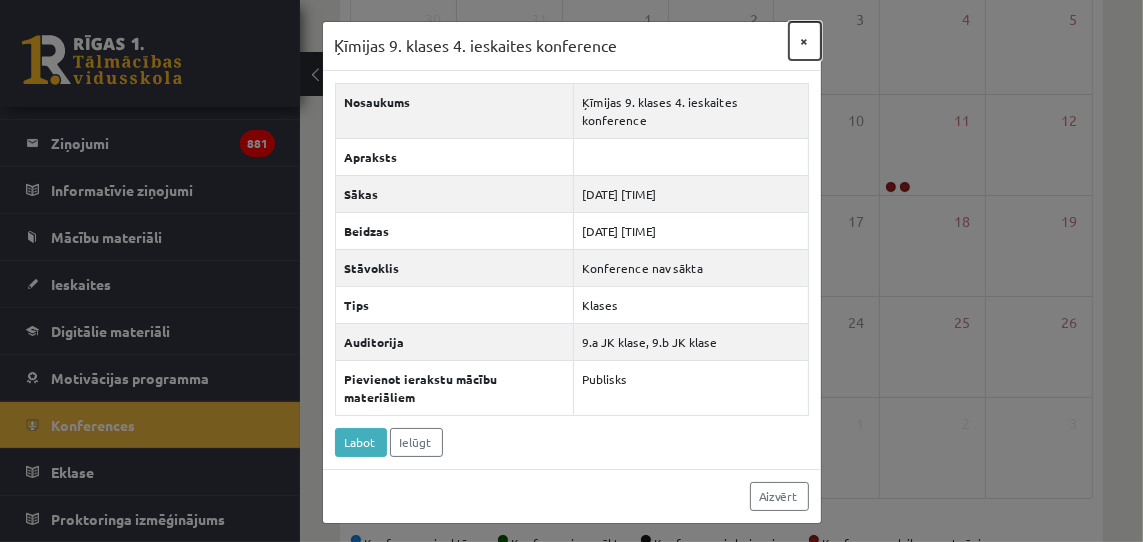 click on "×" at bounding box center (805, 41) 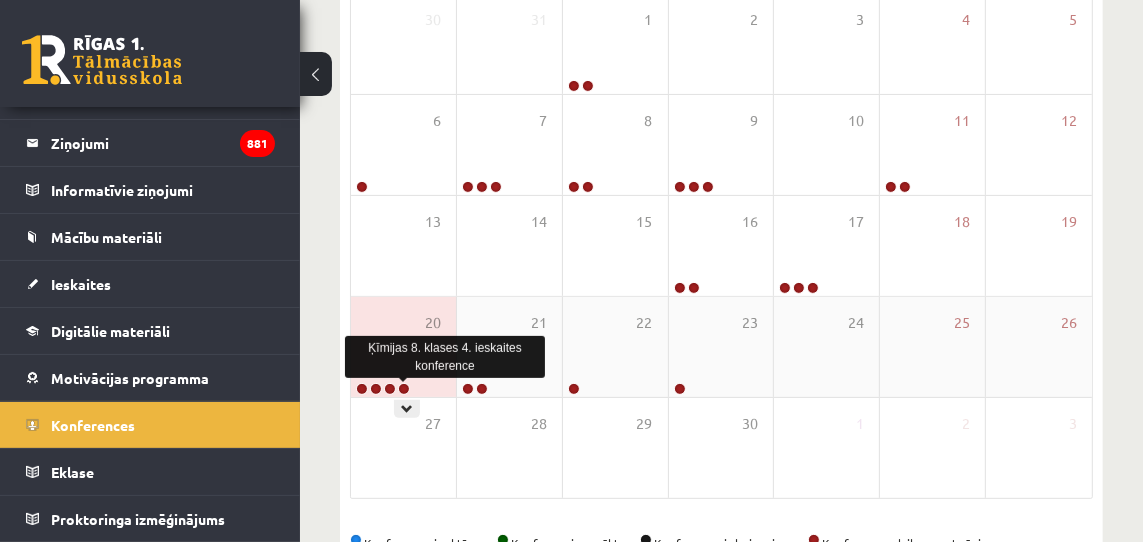 click at bounding box center [404, 389] 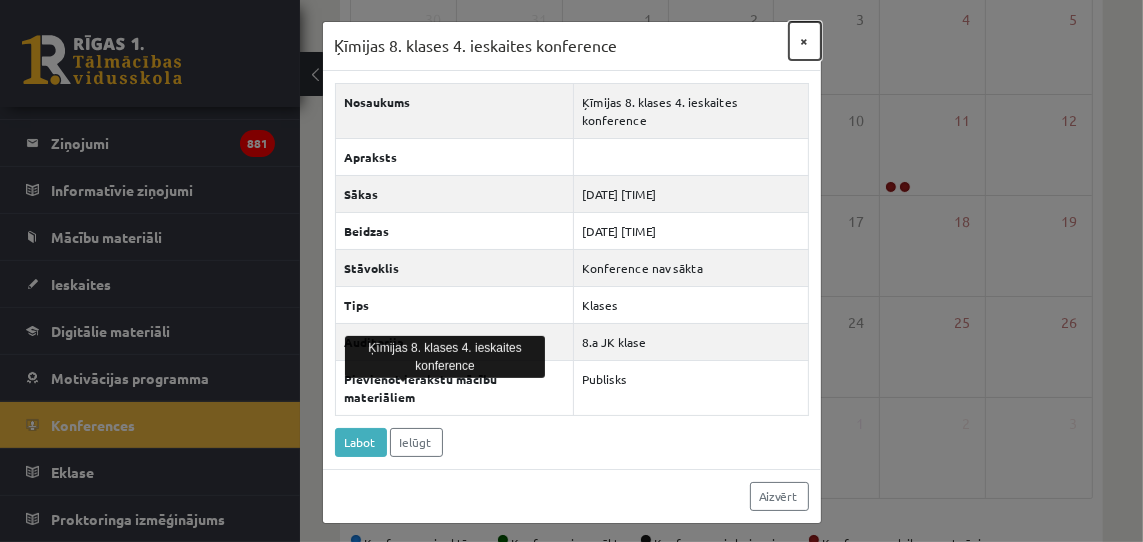 click on "×" at bounding box center [805, 41] 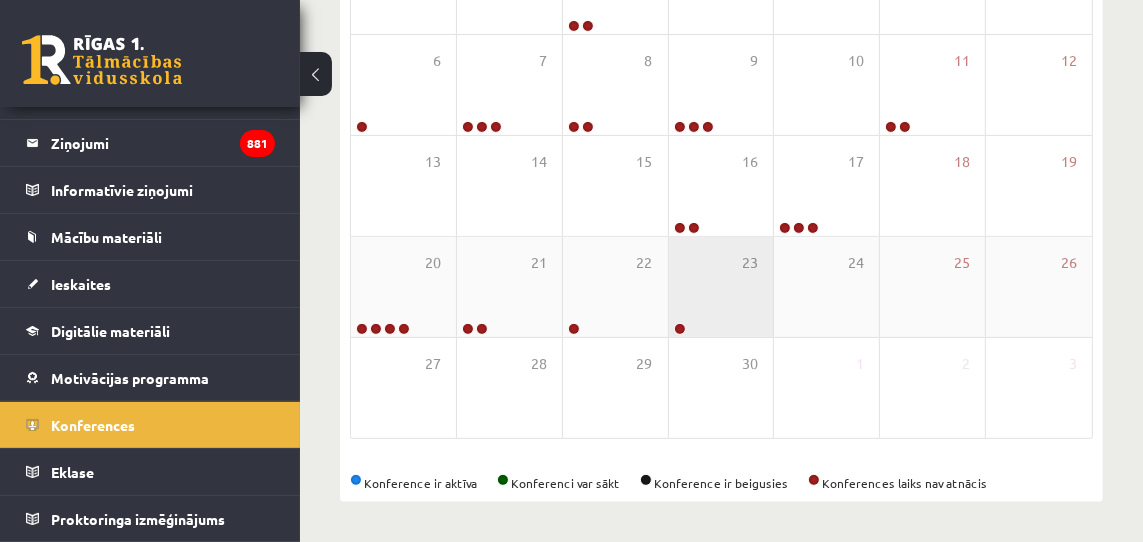 scroll, scrollTop: 0, scrollLeft: 0, axis: both 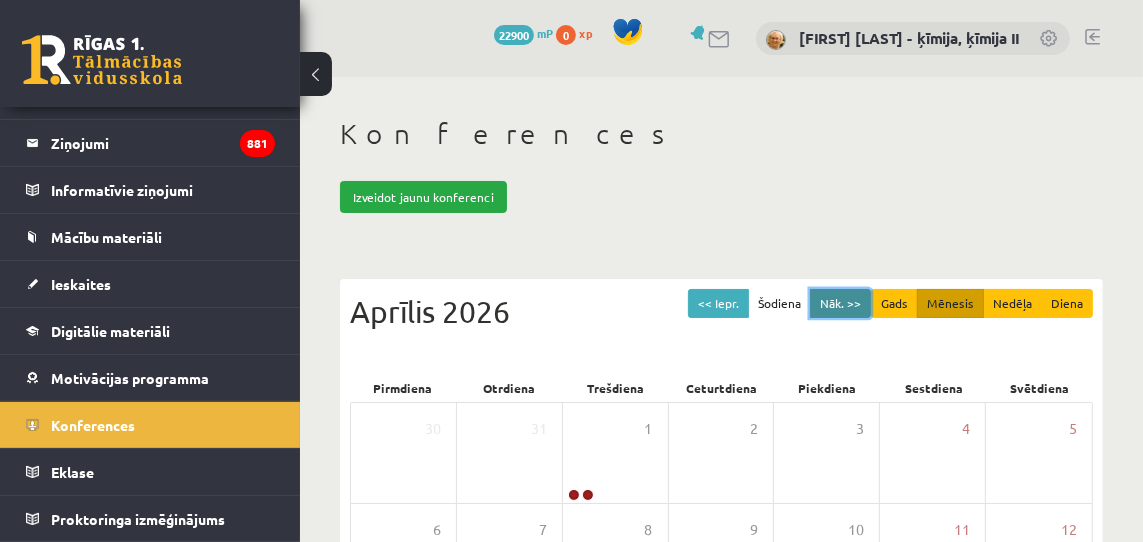 click on "Nāk. >>" at bounding box center (840, 303) 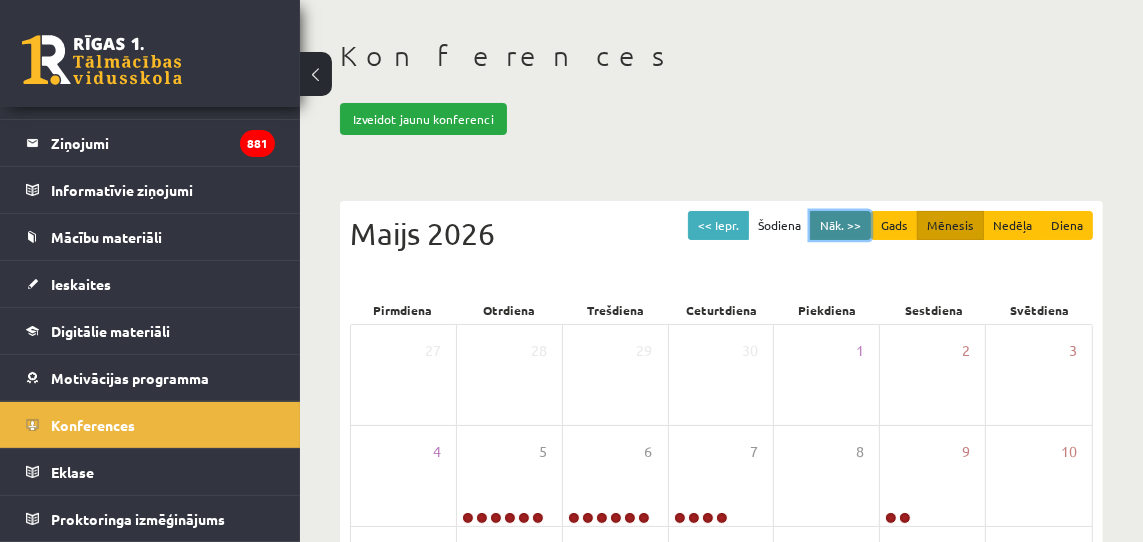 scroll, scrollTop: 0, scrollLeft: 0, axis: both 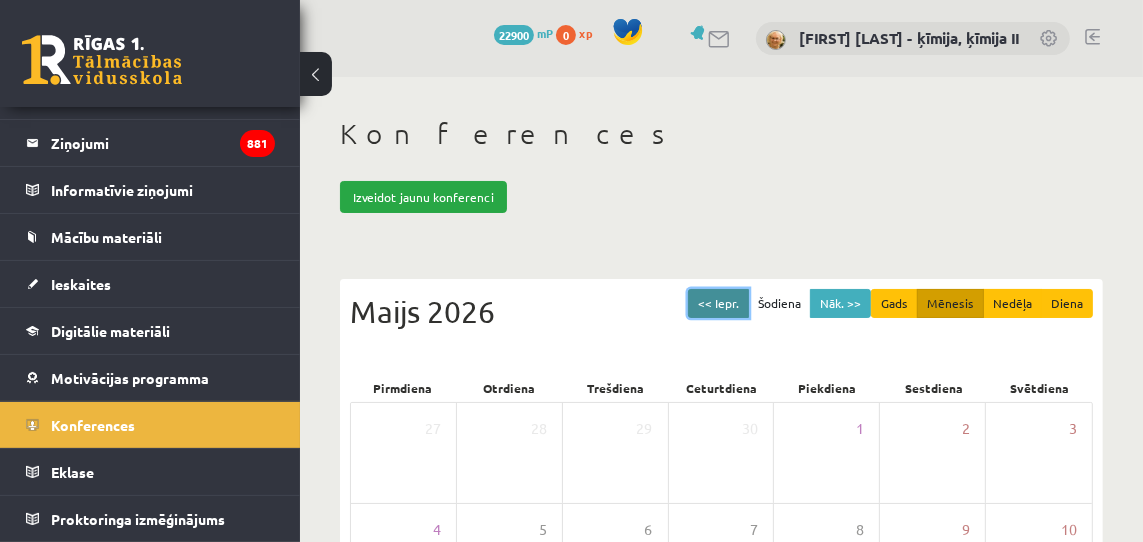 click on "<< Iepr." at bounding box center [718, 303] 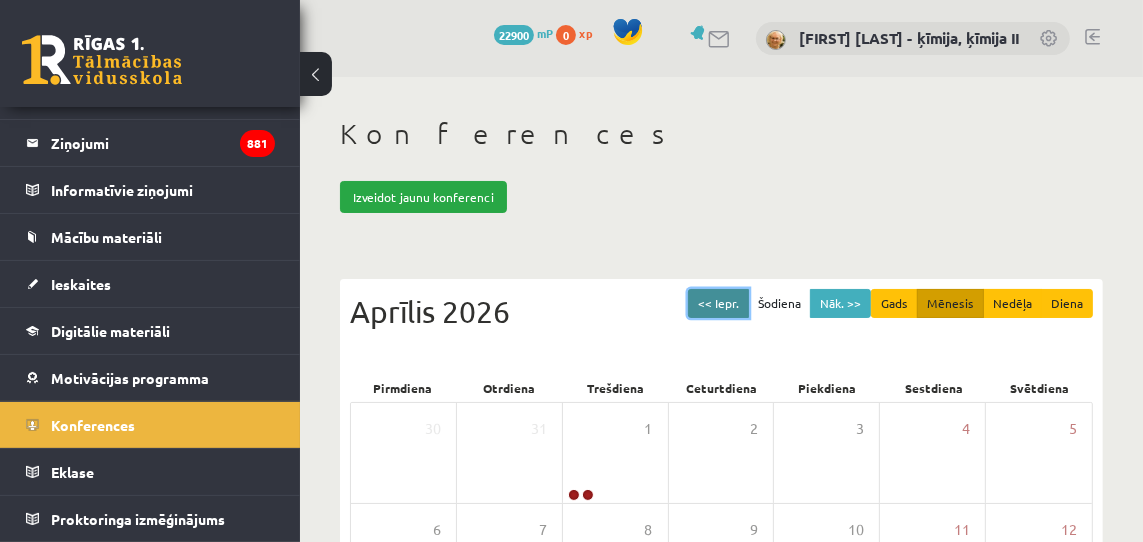 click on "<< Iepr." at bounding box center [718, 303] 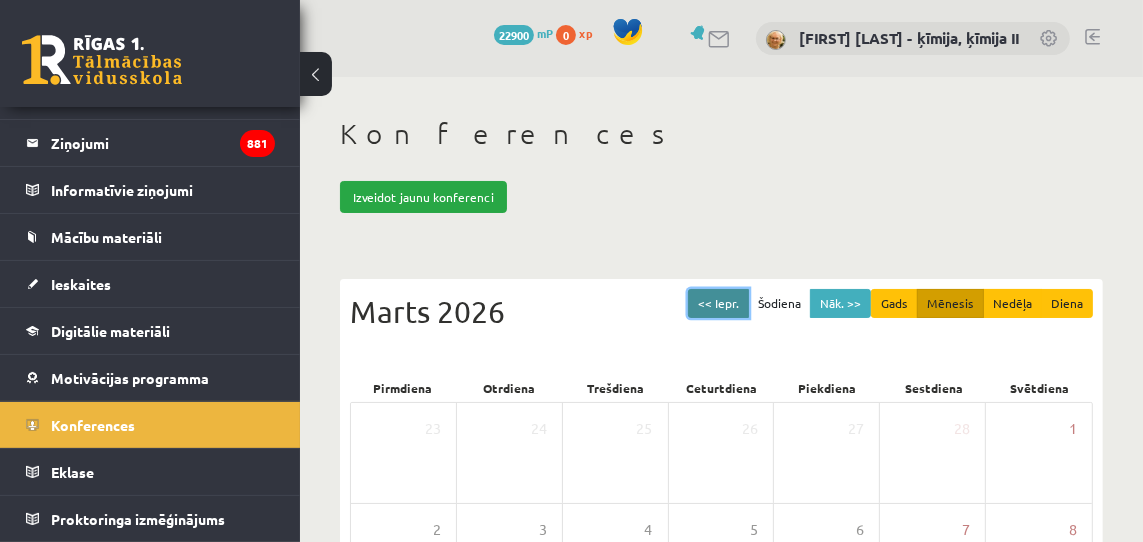click on "<< Iepr." at bounding box center (718, 303) 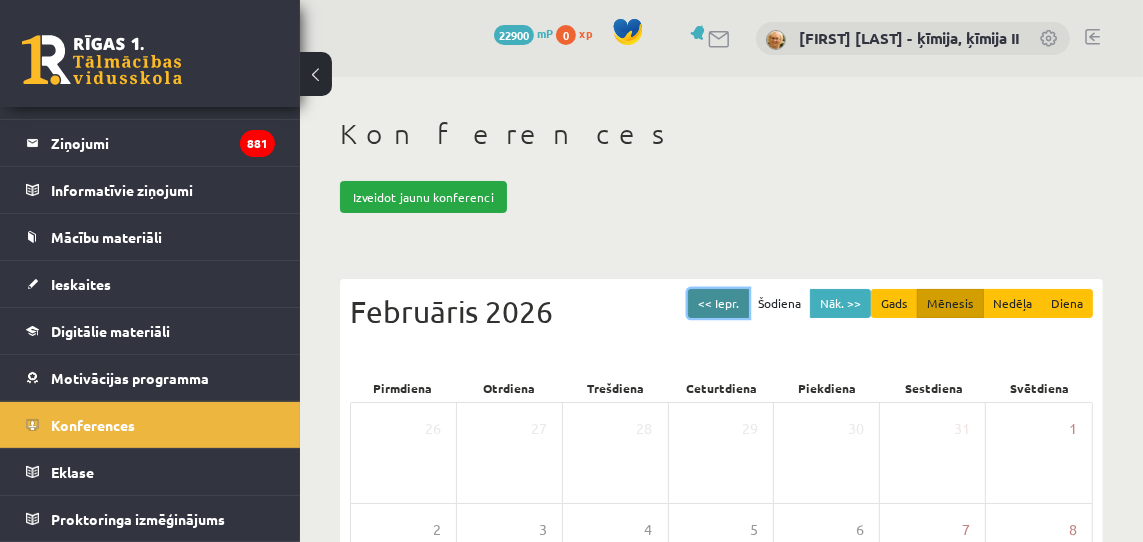 click on "<< Iepr." at bounding box center [718, 303] 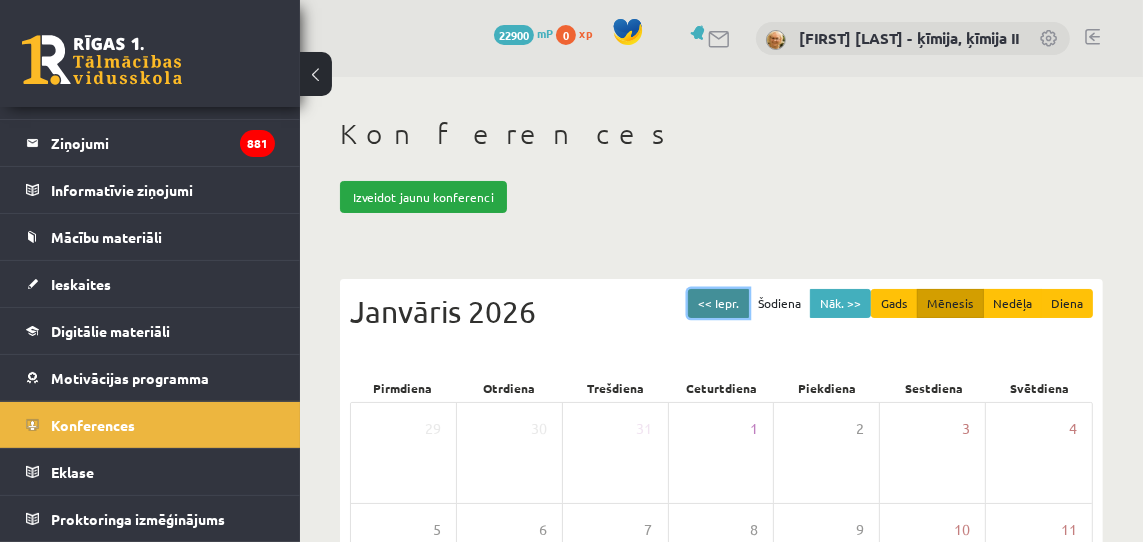 click on "<< Iepr." at bounding box center (718, 303) 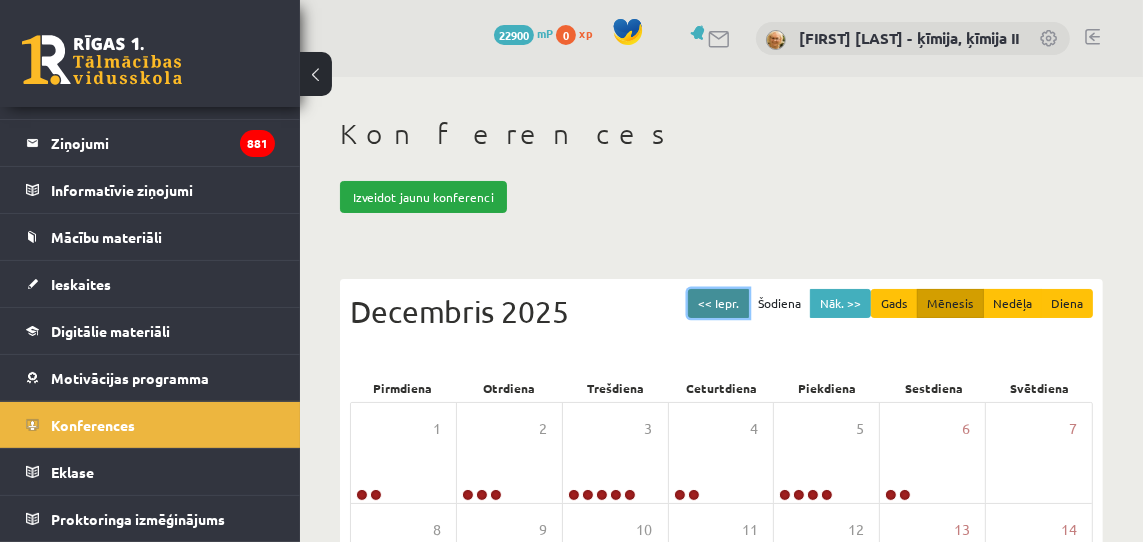 click on "<< Iepr." at bounding box center (718, 303) 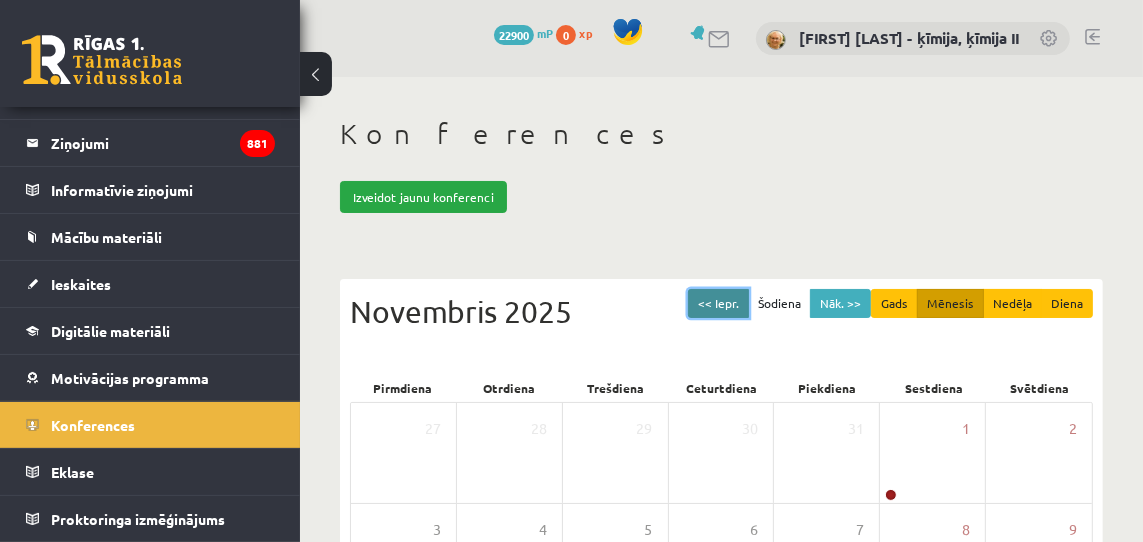 click on "<< Iepr." at bounding box center [718, 303] 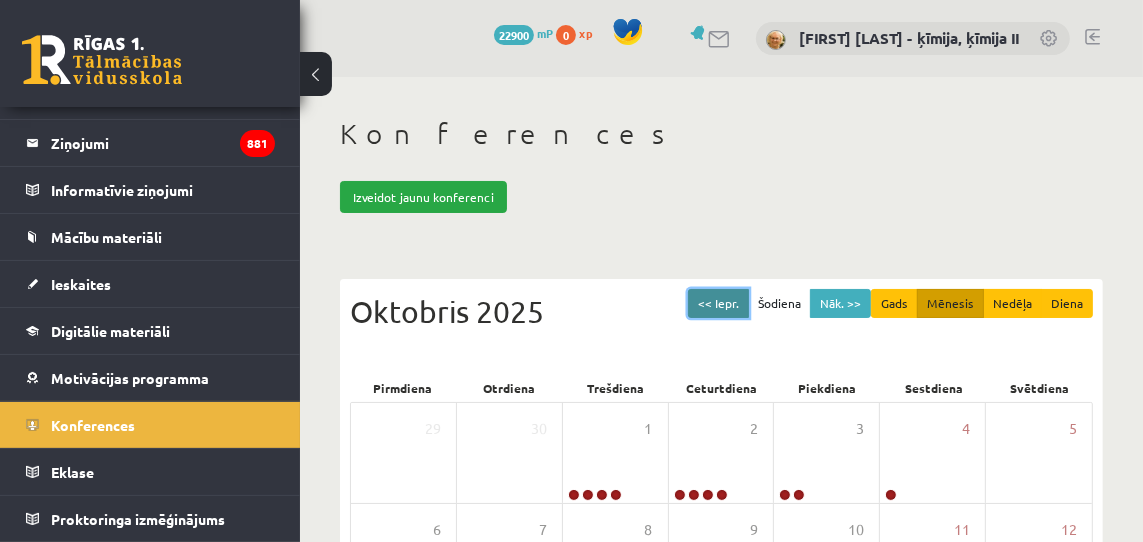 click on "<< Iepr." at bounding box center [718, 303] 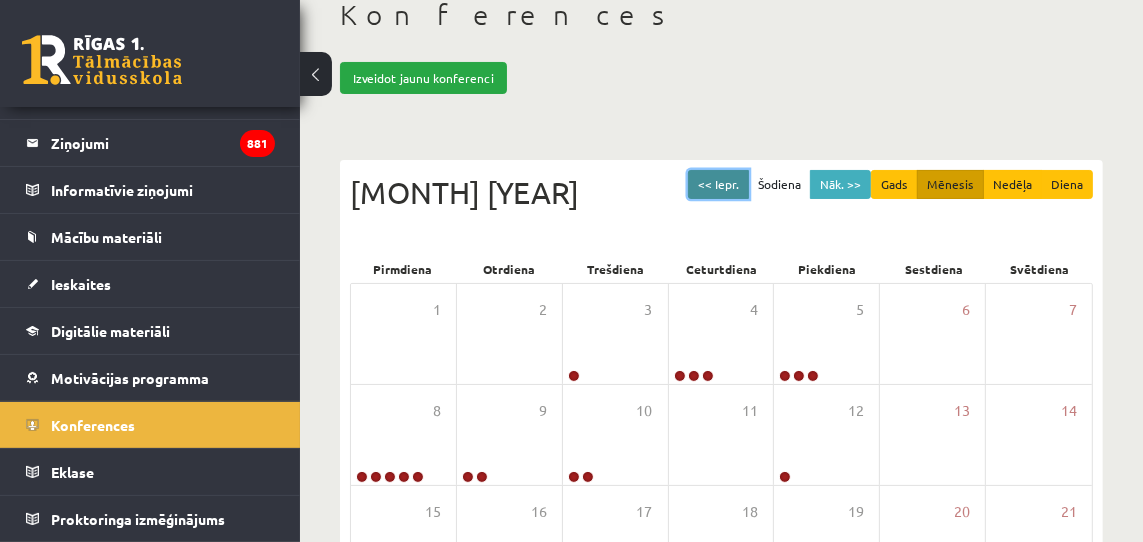 scroll, scrollTop: 121, scrollLeft: 0, axis: vertical 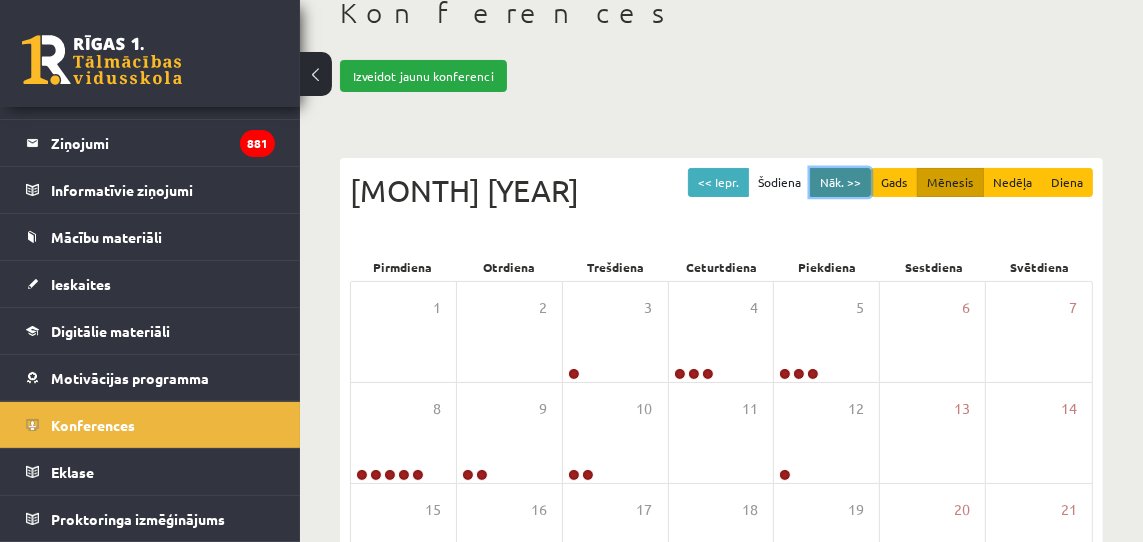 click on "Nāk. >>" at bounding box center [840, 182] 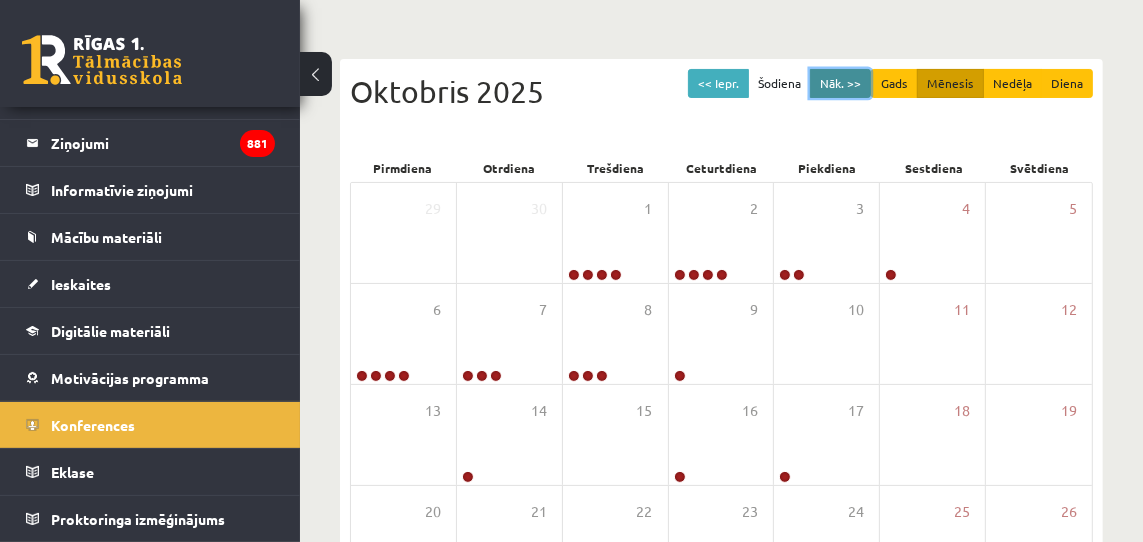 scroll, scrollTop: 0, scrollLeft: 0, axis: both 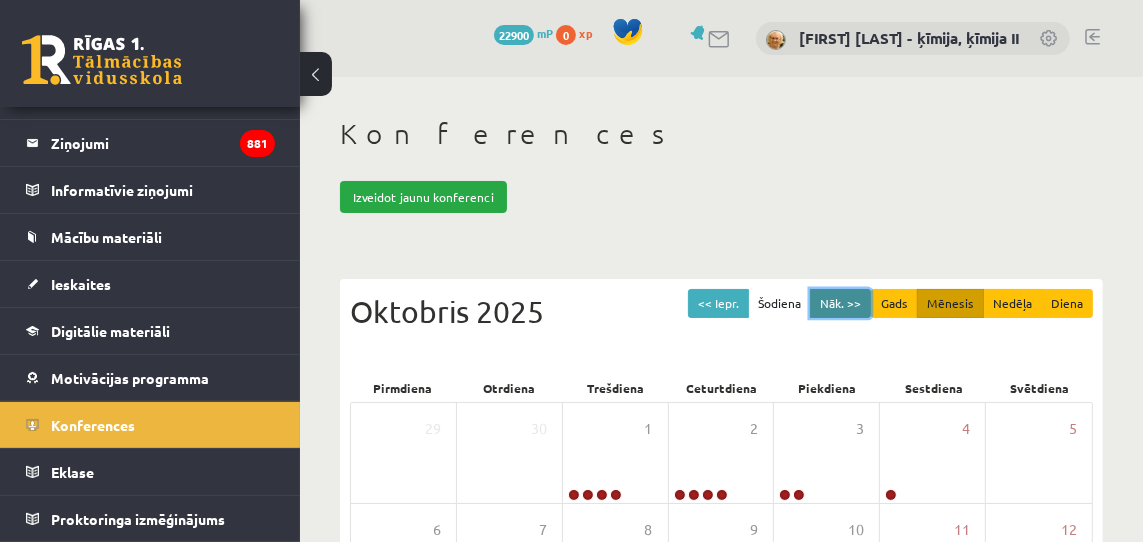 click on "Nāk. >>" at bounding box center (840, 303) 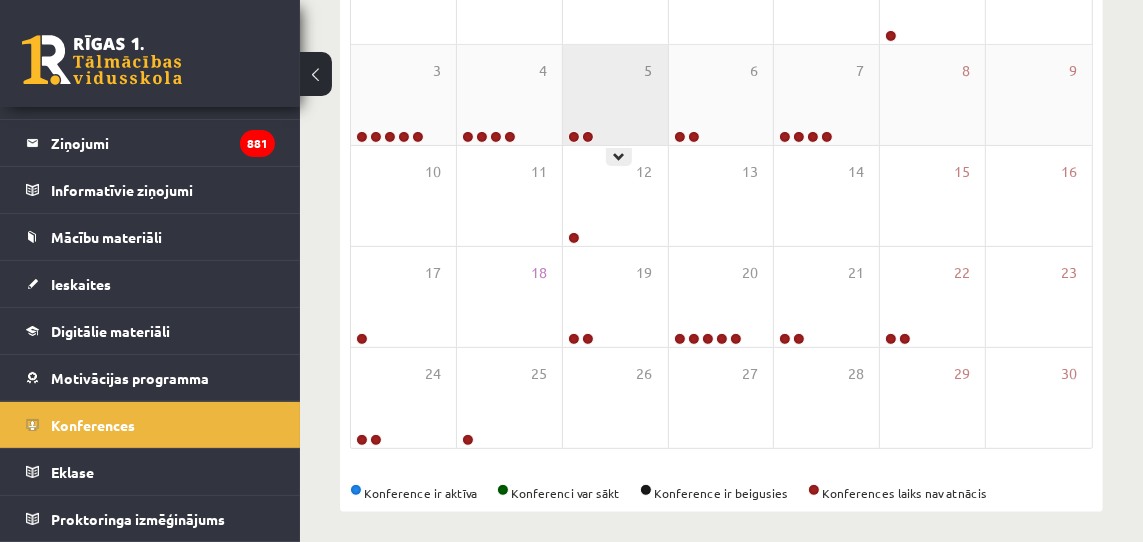 scroll, scrollTop: 470, scrollLeft: 0, axis: vertical 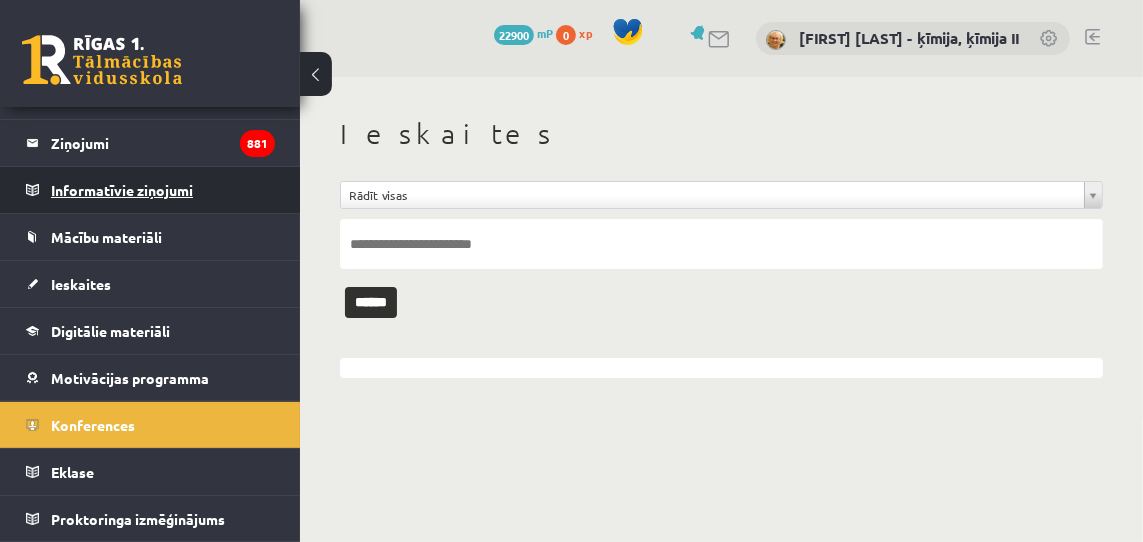 click on "Informatīvie ziņojumi
0" at bounding box center [163, 190] 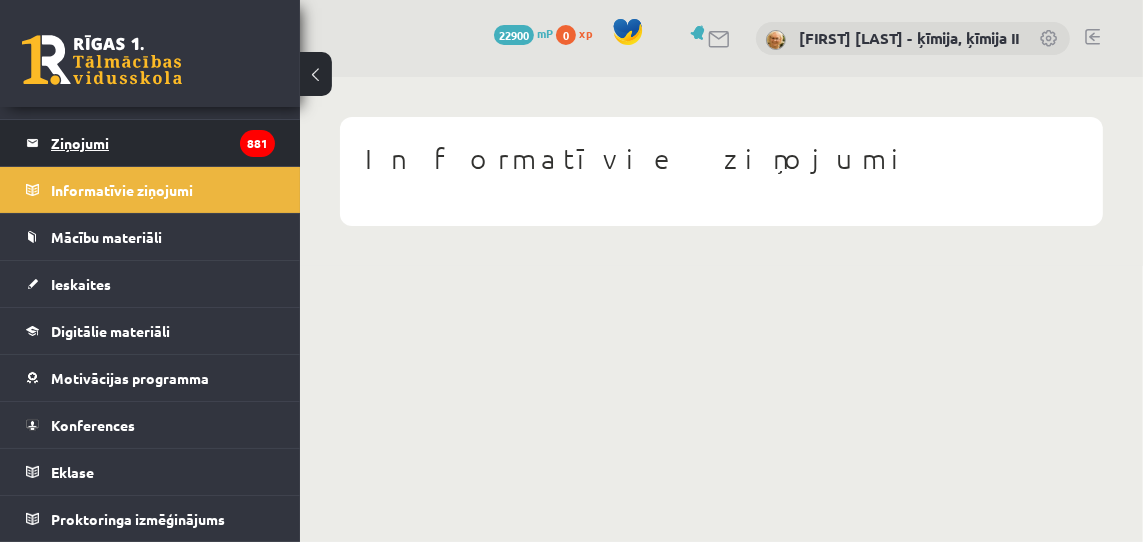 click on "Ziņojumi
881" at bounding box center [163, 143] 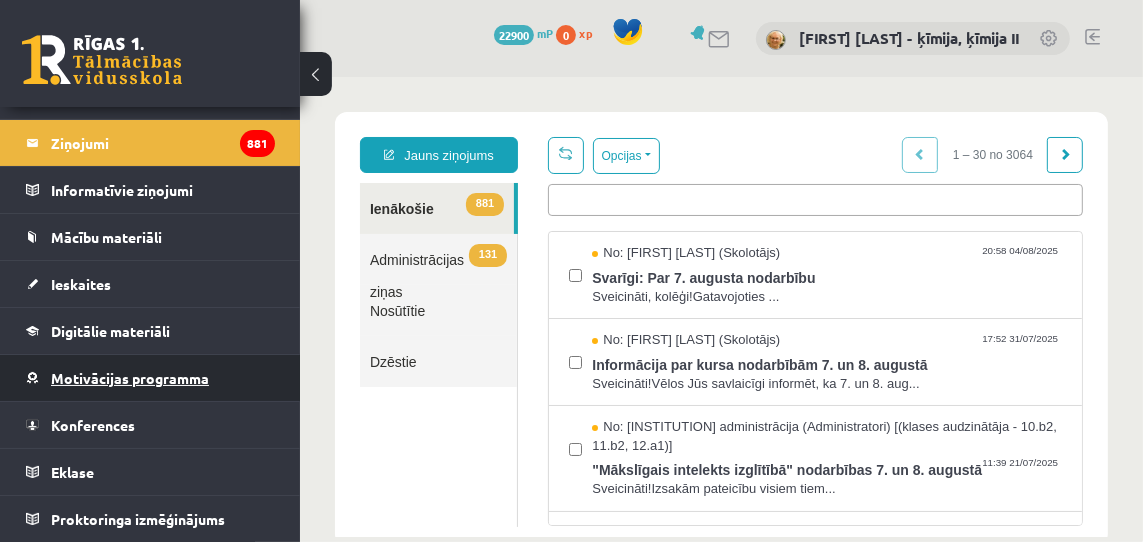 scroll, scrollTop: 0, scrollLeft: 0, axis: both 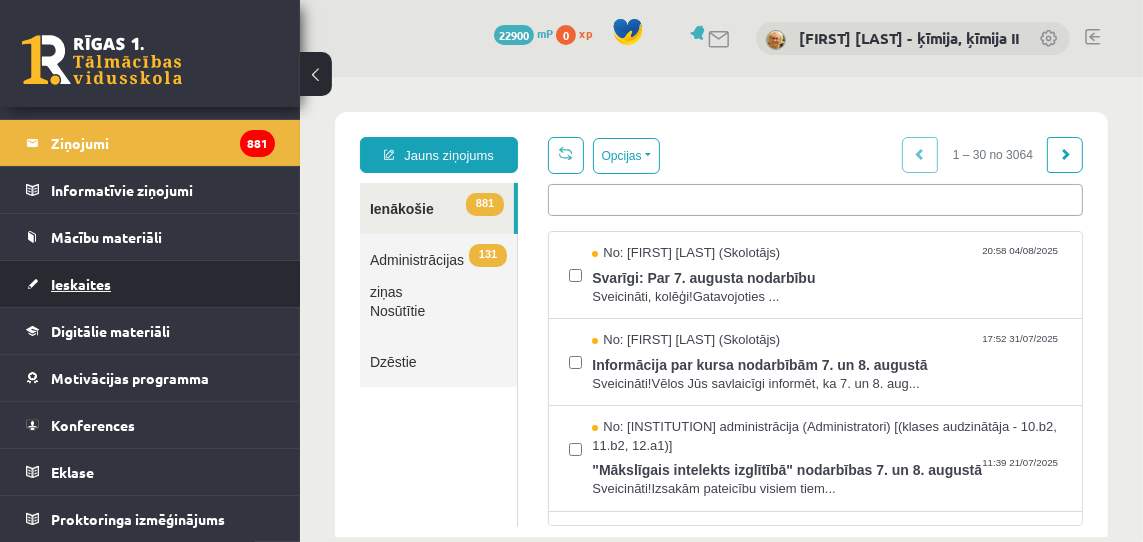 click on "Ieskaites" at bounding box center (81, 284) 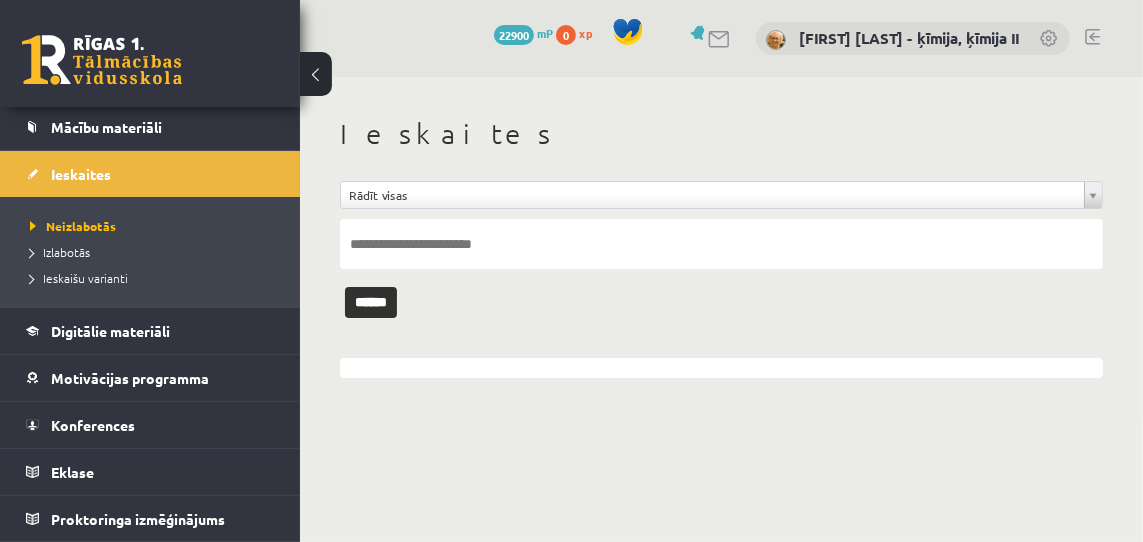 scroll, scrollTop: 0, scrollLeft: 0, axis: both 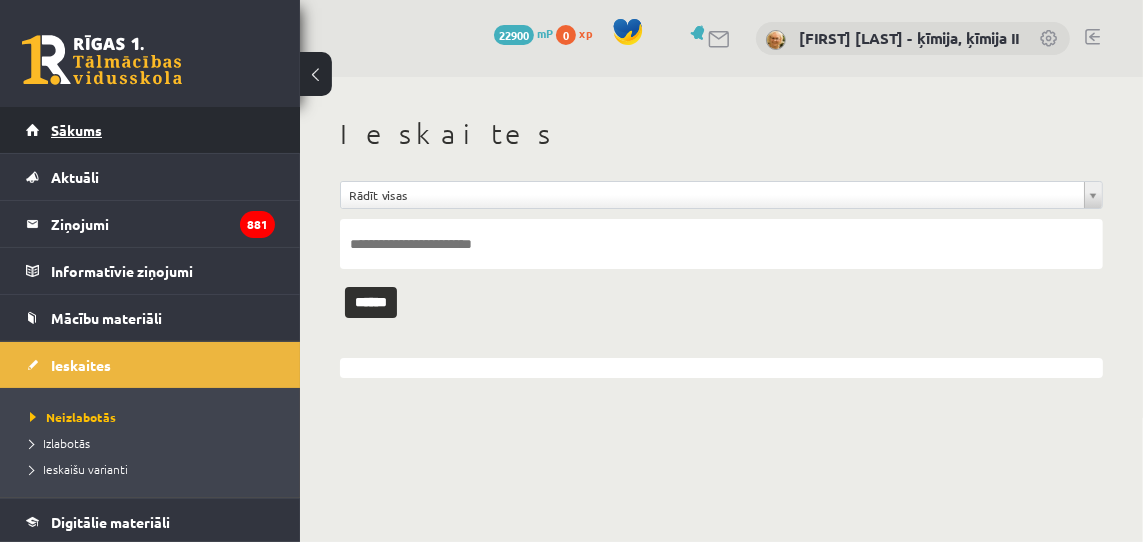 click on "Sākums" at bounding box center (76, 130) 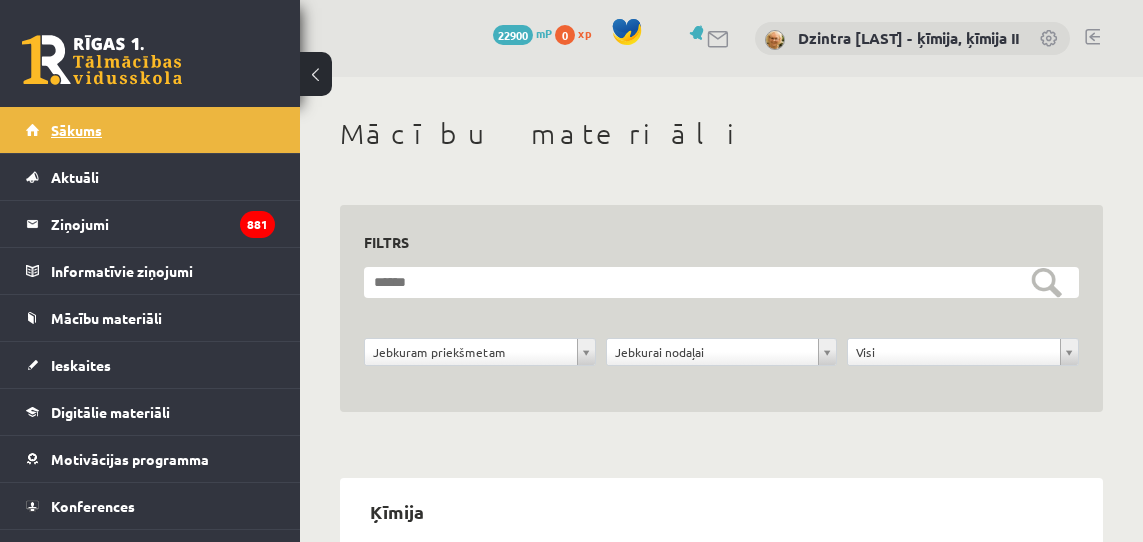 scroll, scrollTop: 0, scrollLeft: 0, axis: both 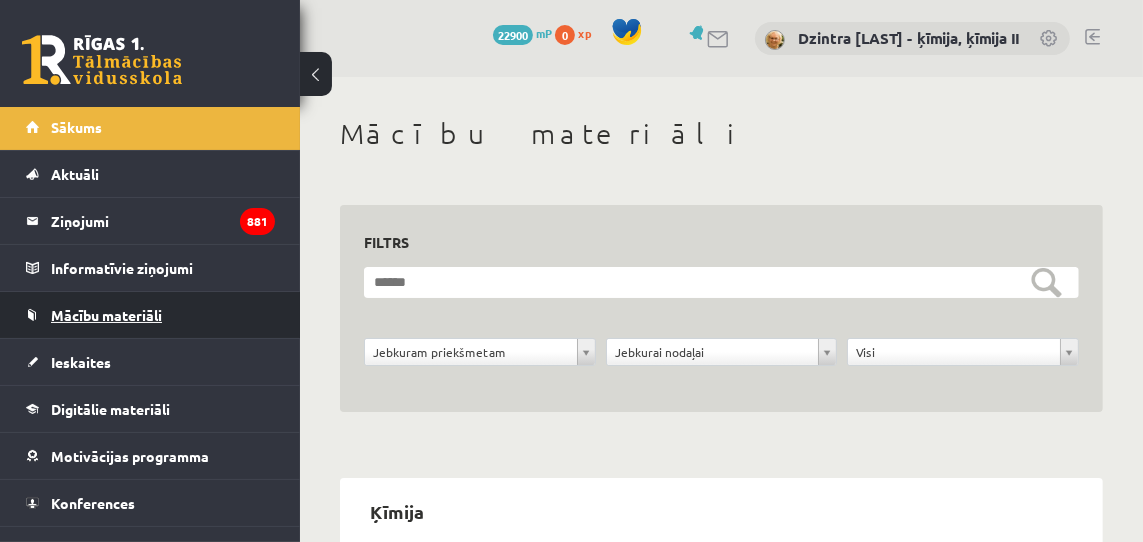 click on "Mācību materiāli" at bounding box center [106, 315] 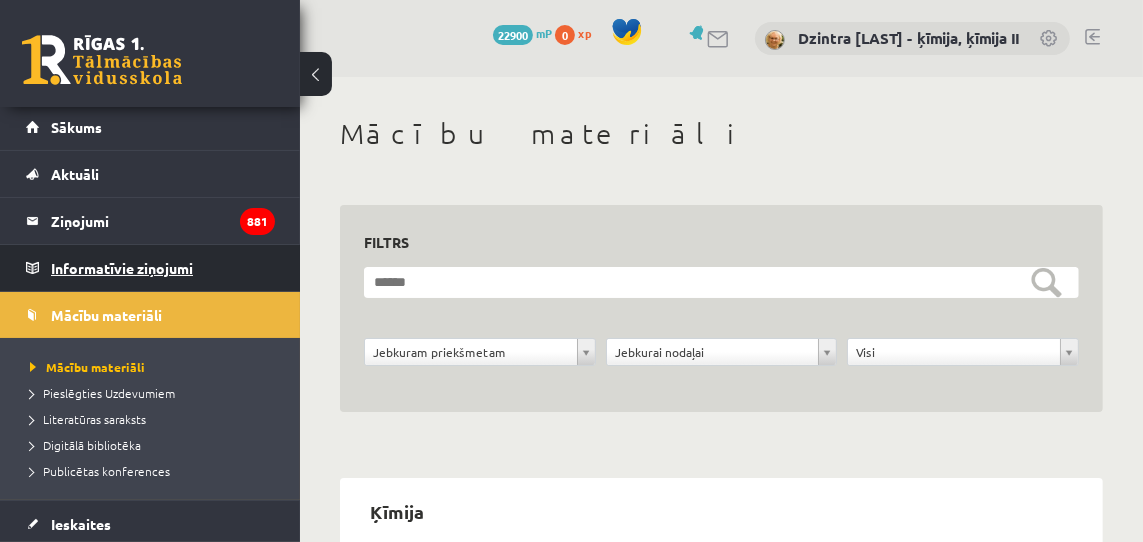 click on "Informatīvie ziņojumi
0" at bounding box center (163, 268) 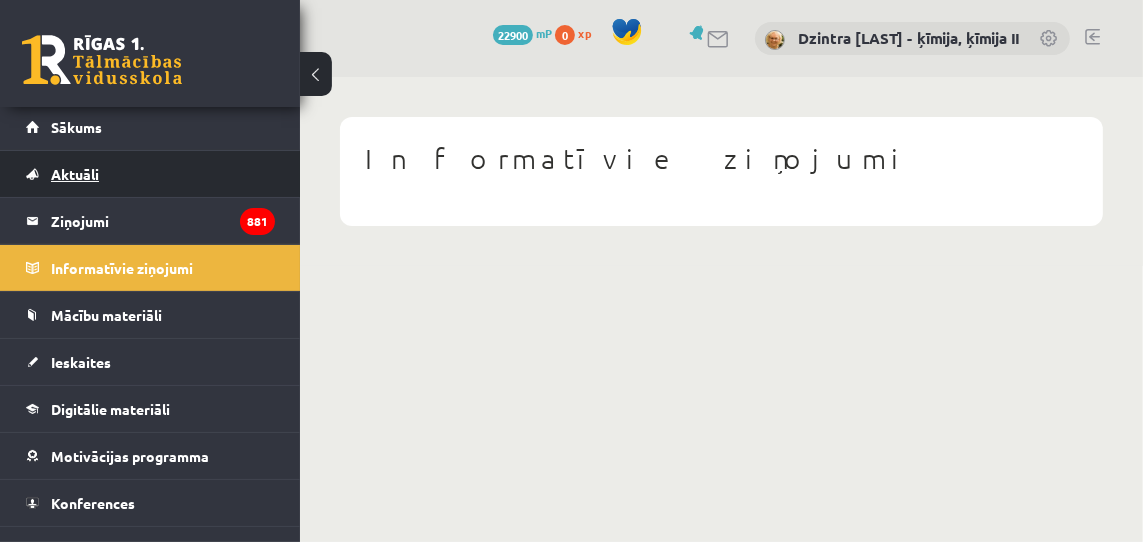 click on "Aktuāli" at bounding box center (75, 174) 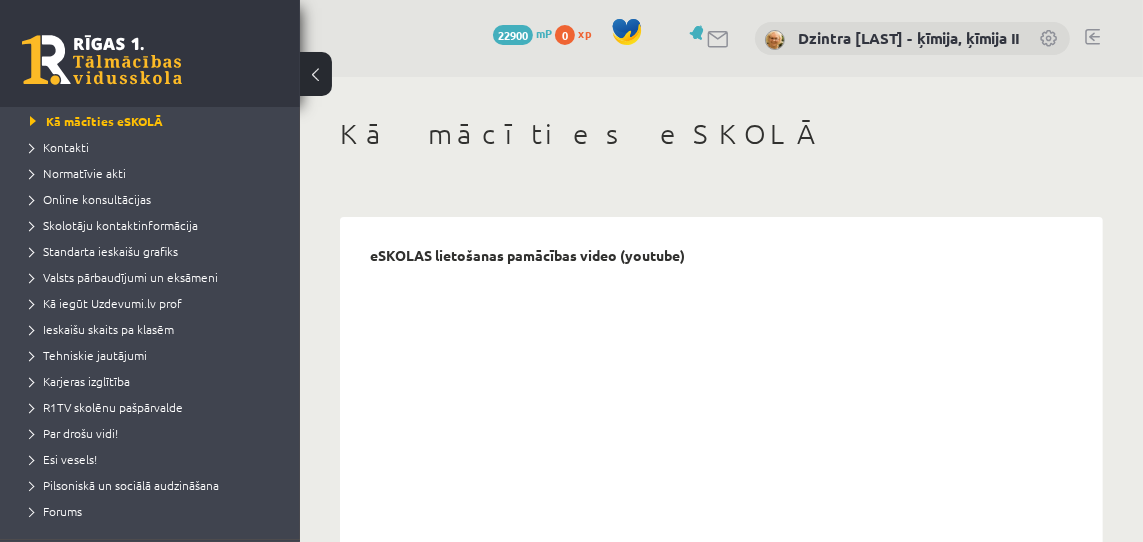 scroll, scrollTop: 109, scrollLeft: 0, axis: vertical 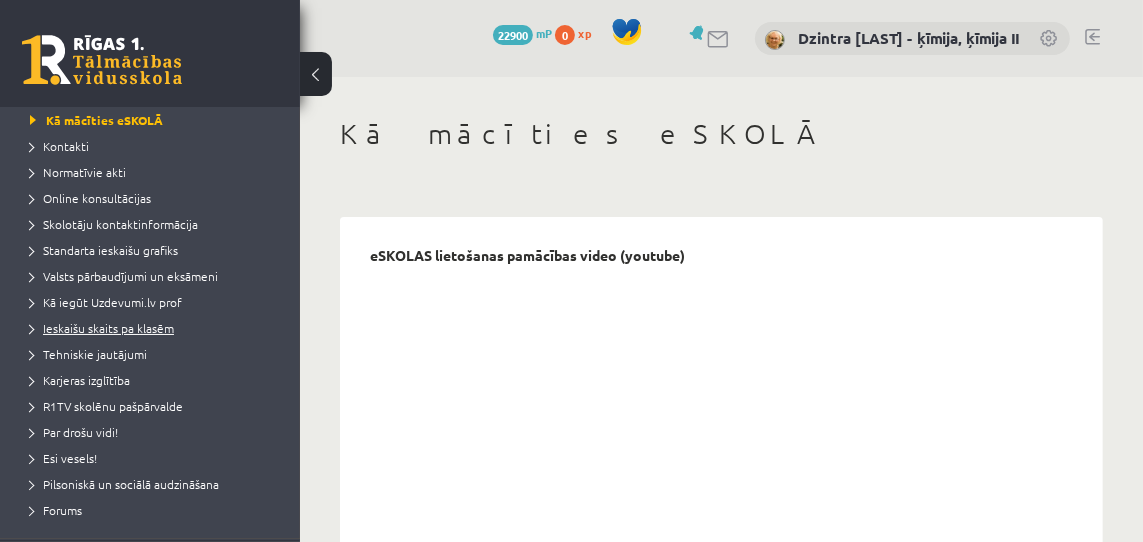 click on "Ieskaišu skaits pa klasēm" at bounding box center (102, 328) 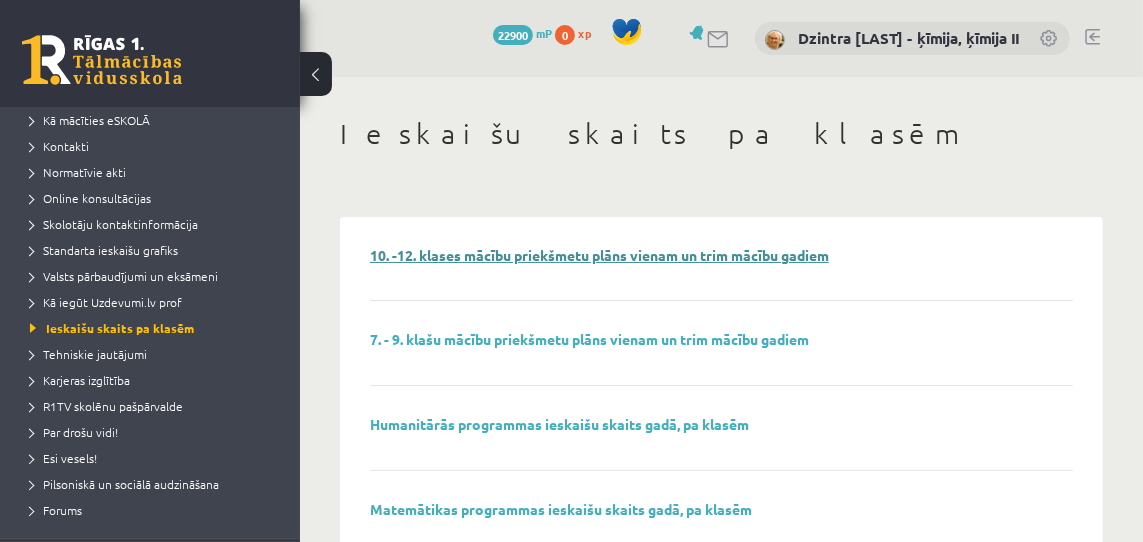 click on "10. -12. klases mācību priekšmetu plāns vienam un trim mācību gadiem" at bounding box center [599, 255] 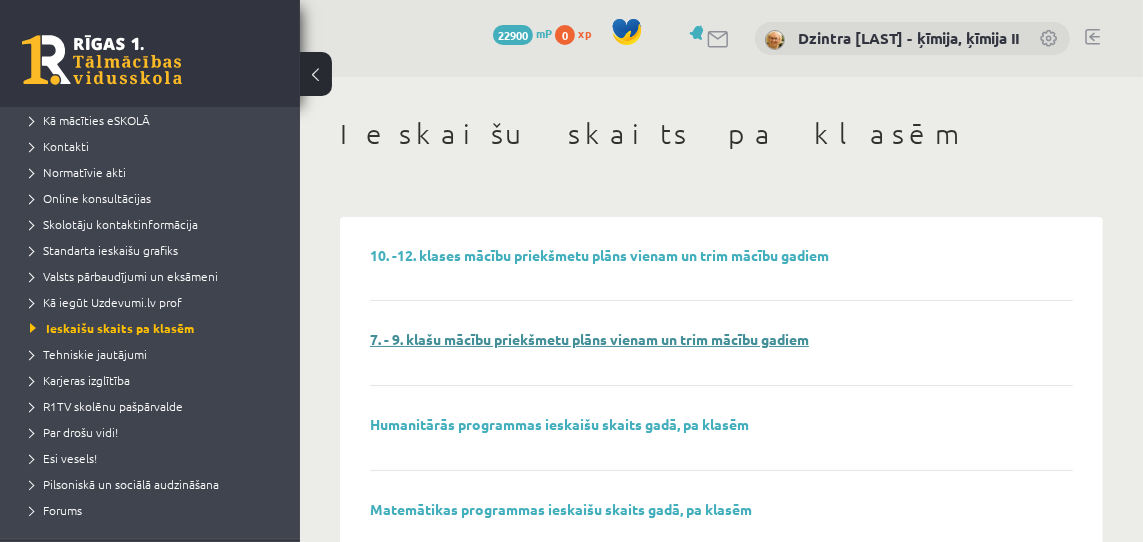 click on "7. - 9. klašu mācību priekšmetu plāns vienam un trim mācību gadiem" at bounding box center [589, 339] 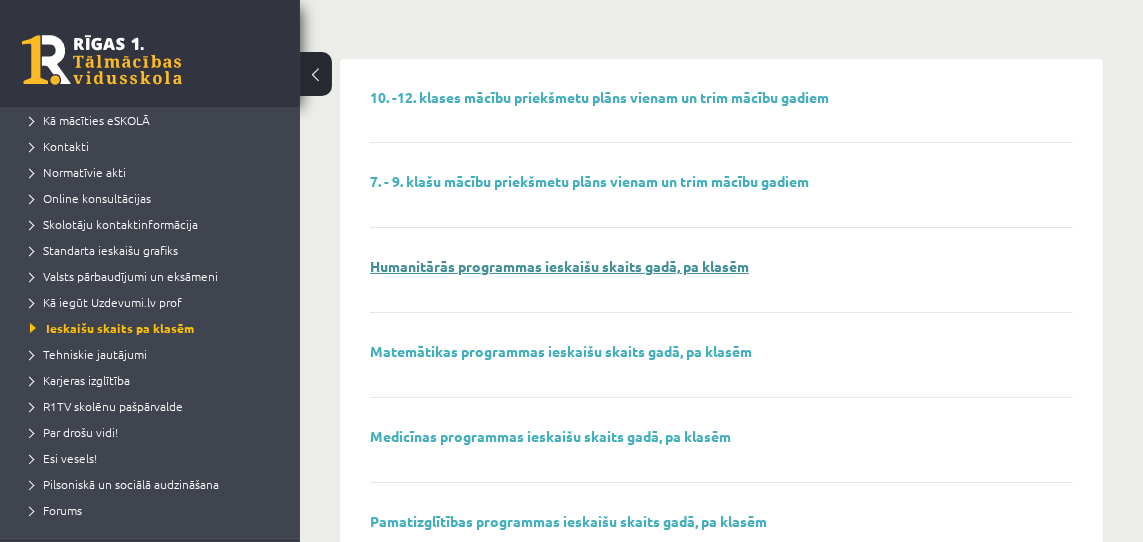 scroll, scrollTop: 157, scrollLeft: 0, axis: vertical 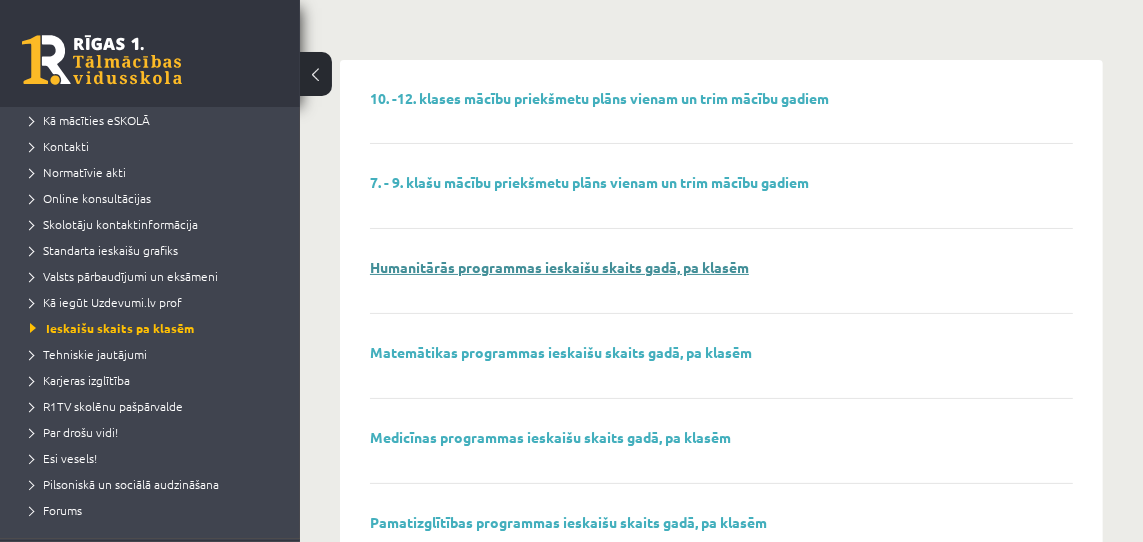 click on "Humanitārās programmas ieskaišu skaits gadā, pa klasēm" at bounding box center (559, 267) 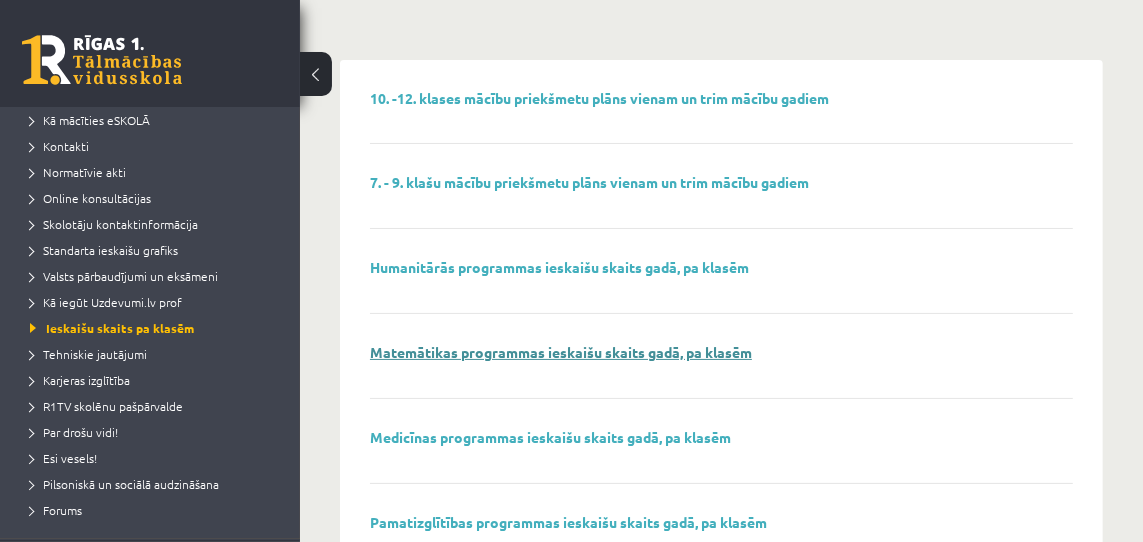 click on "Matemātikas programmas ieskaišu skaits gadā, pa klasēm" at bounding box center (561, 352) 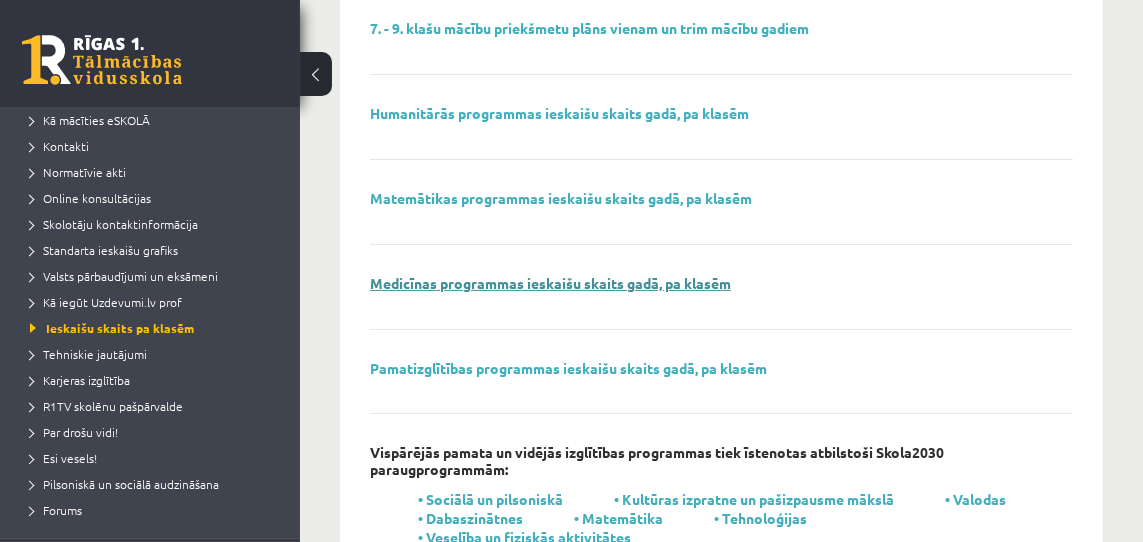 scroll, scrollTop: 315, scrollLeft: 0, axis: vertical 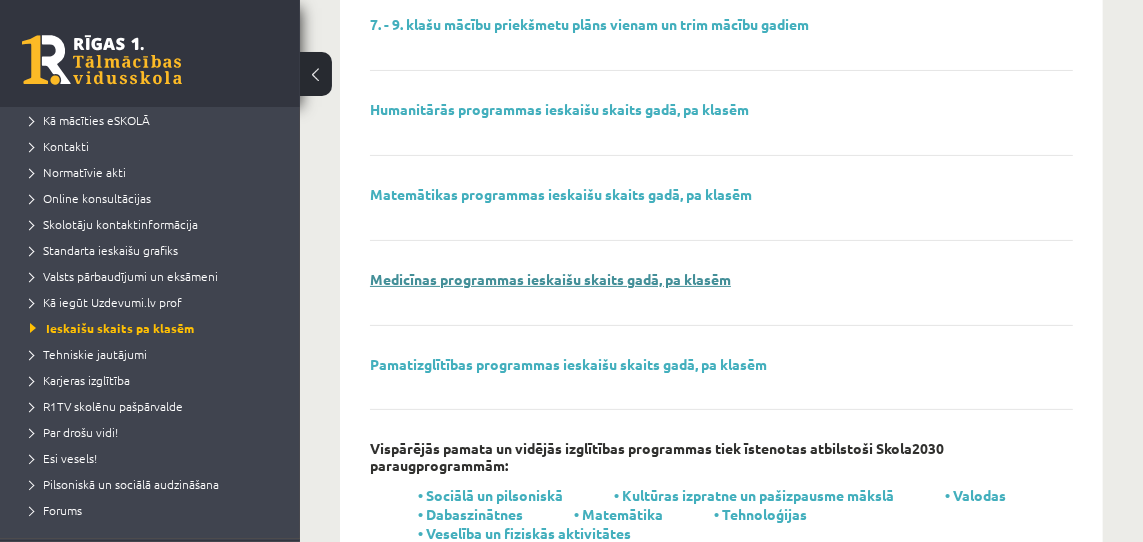 click on "Medicīnas programmas ieskaišu skaits gadā, pa klasēm" at bounding box center (550, 279) 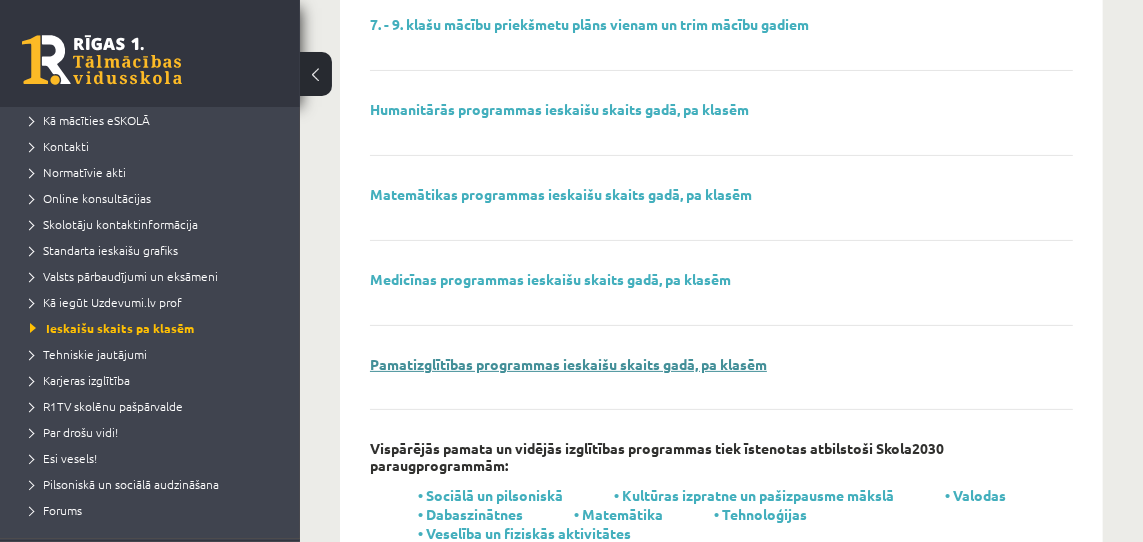 click on "Pamatizglītības programmas ieskaišu skaits gadā, pa klasēm" at bounding box center [568, 364] 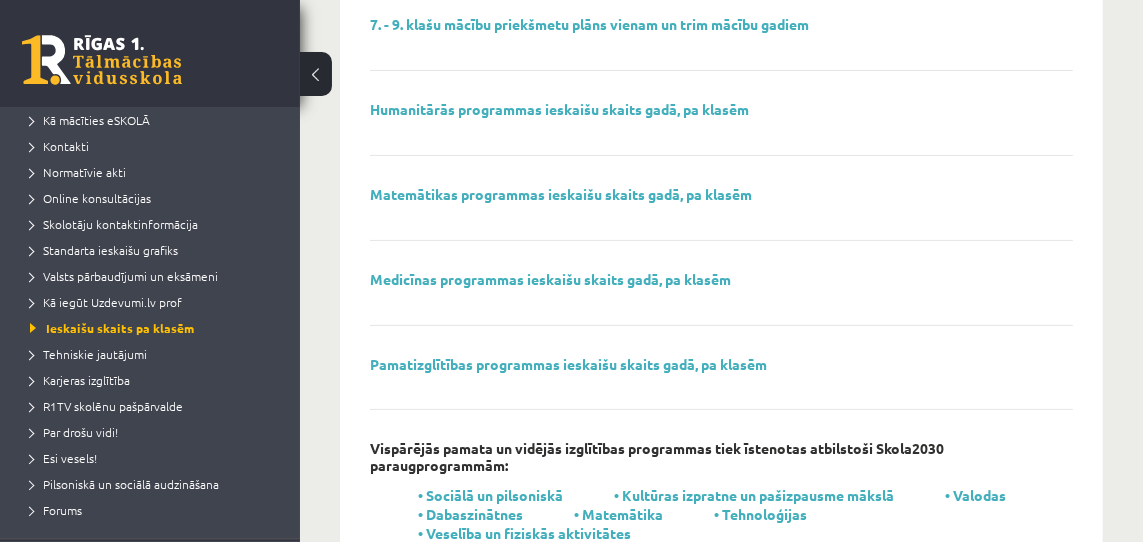 scroll, scrollTop: 385, scrollLeft: 0, axis: vertical 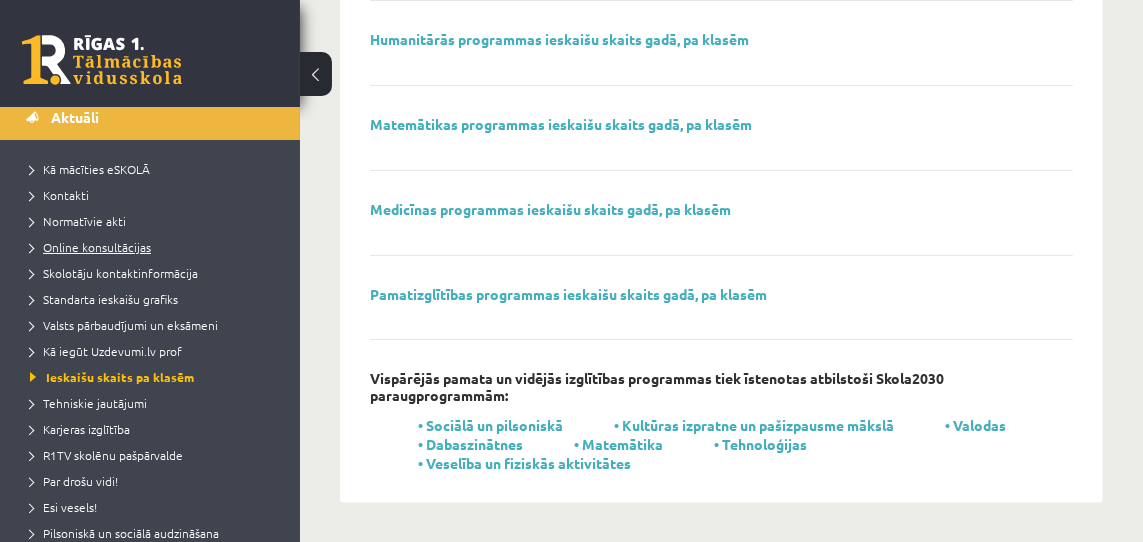 click on "Online konsultācijas" at bounding box center (90, 247) 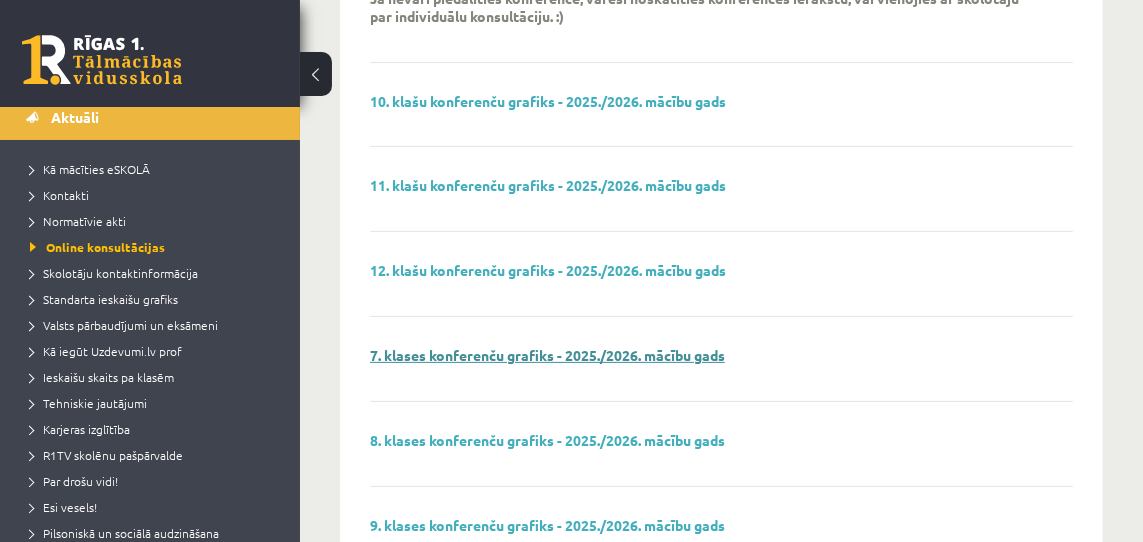scroll, scrollTop: 299, scrollLeft: 0, axis: vertical 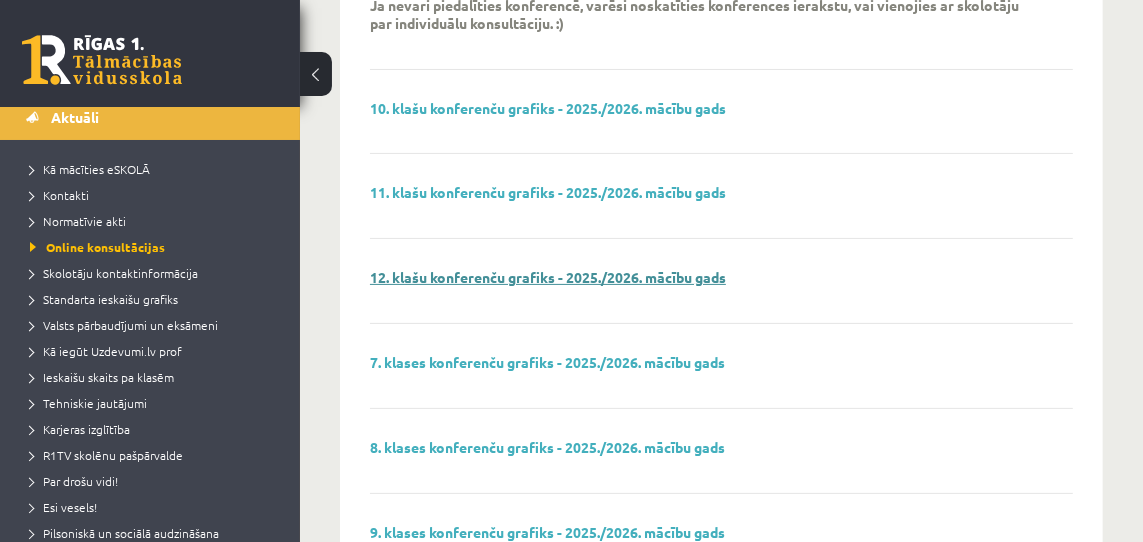 click on "12. klašu konferenču grafiks - 2025./2026. mācību gads" at bounding box center (548, 277) 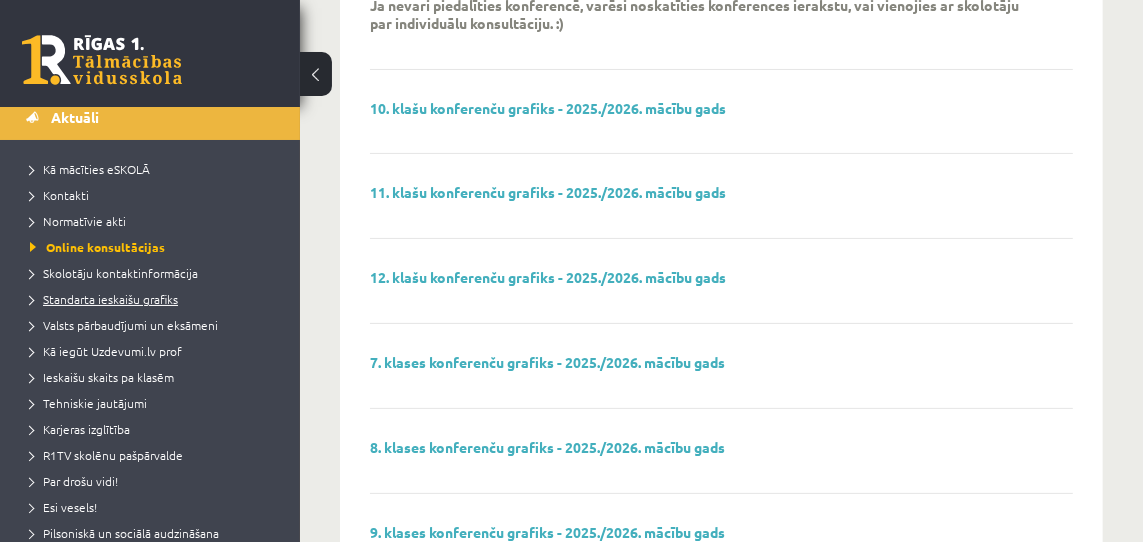 click on "Standarta ieskaišu grafiks" at bounding box center [104, 299] 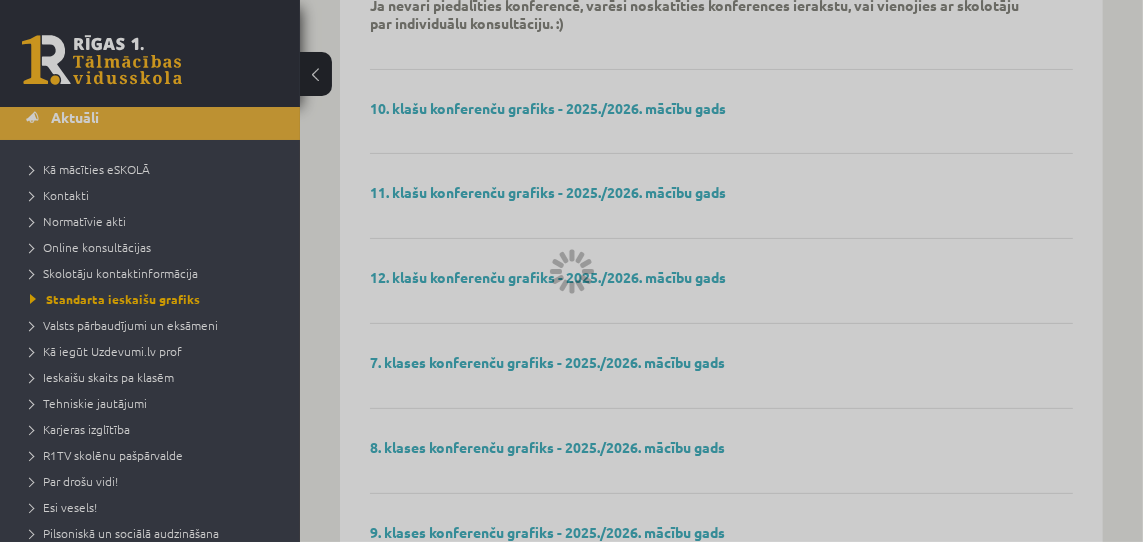 scroll, scrollTop: 193, scrollLeft: 0, axis: vertical 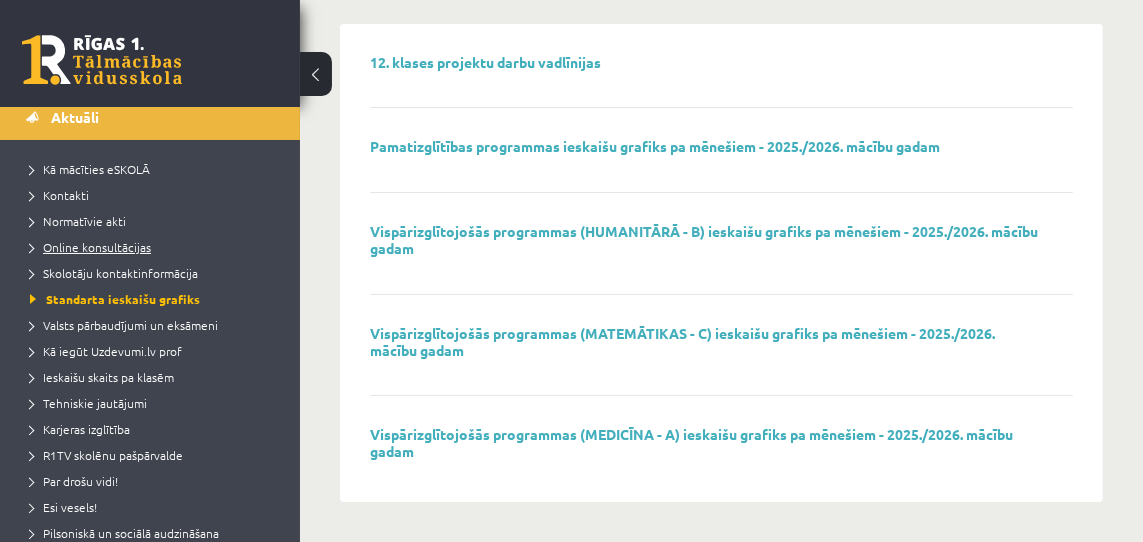 click on "Online konsultācijas" at bounding box center [155, 247] 